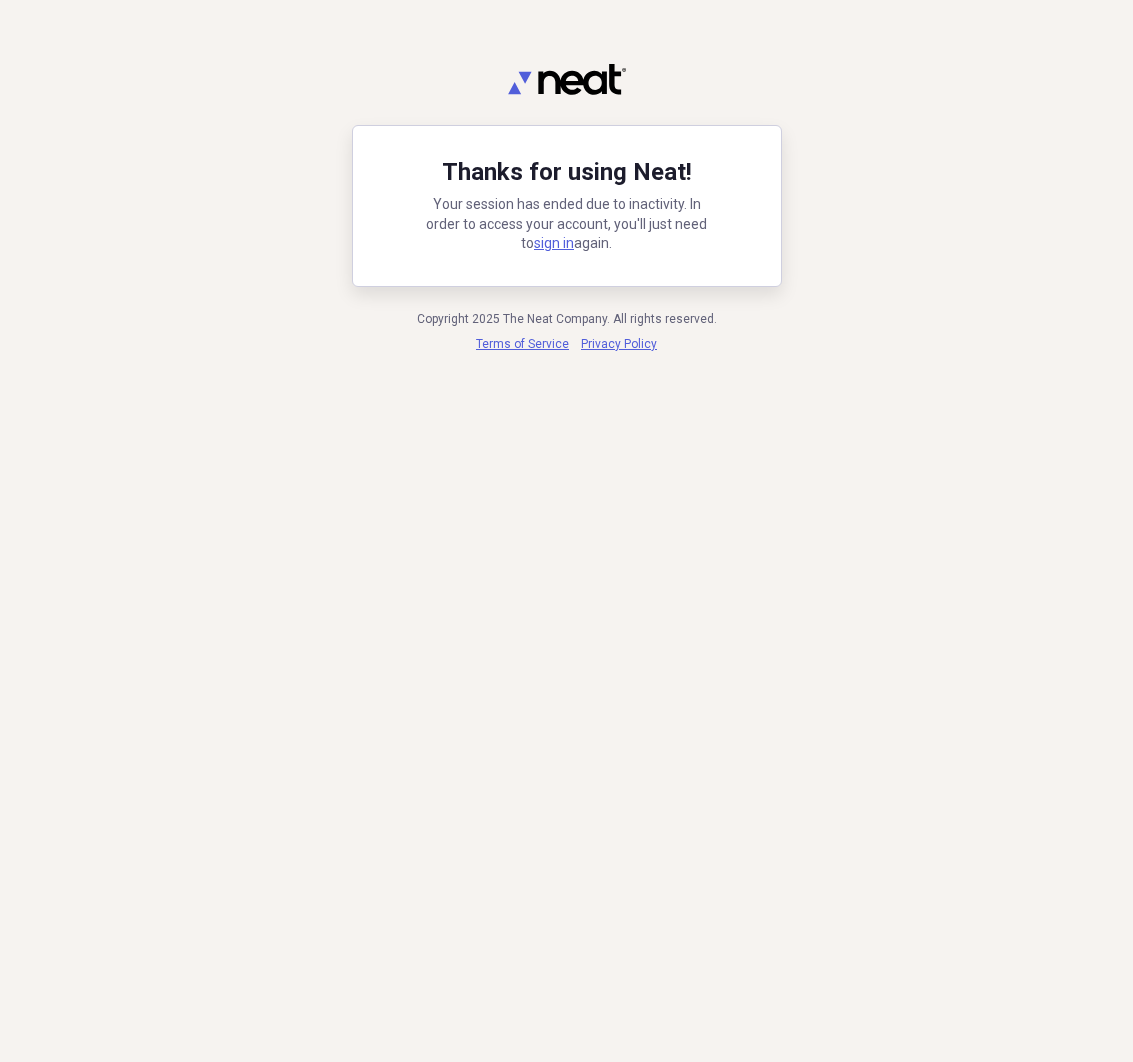 scroll, scrollTop: 0, scrollLeft: 0, axis: both 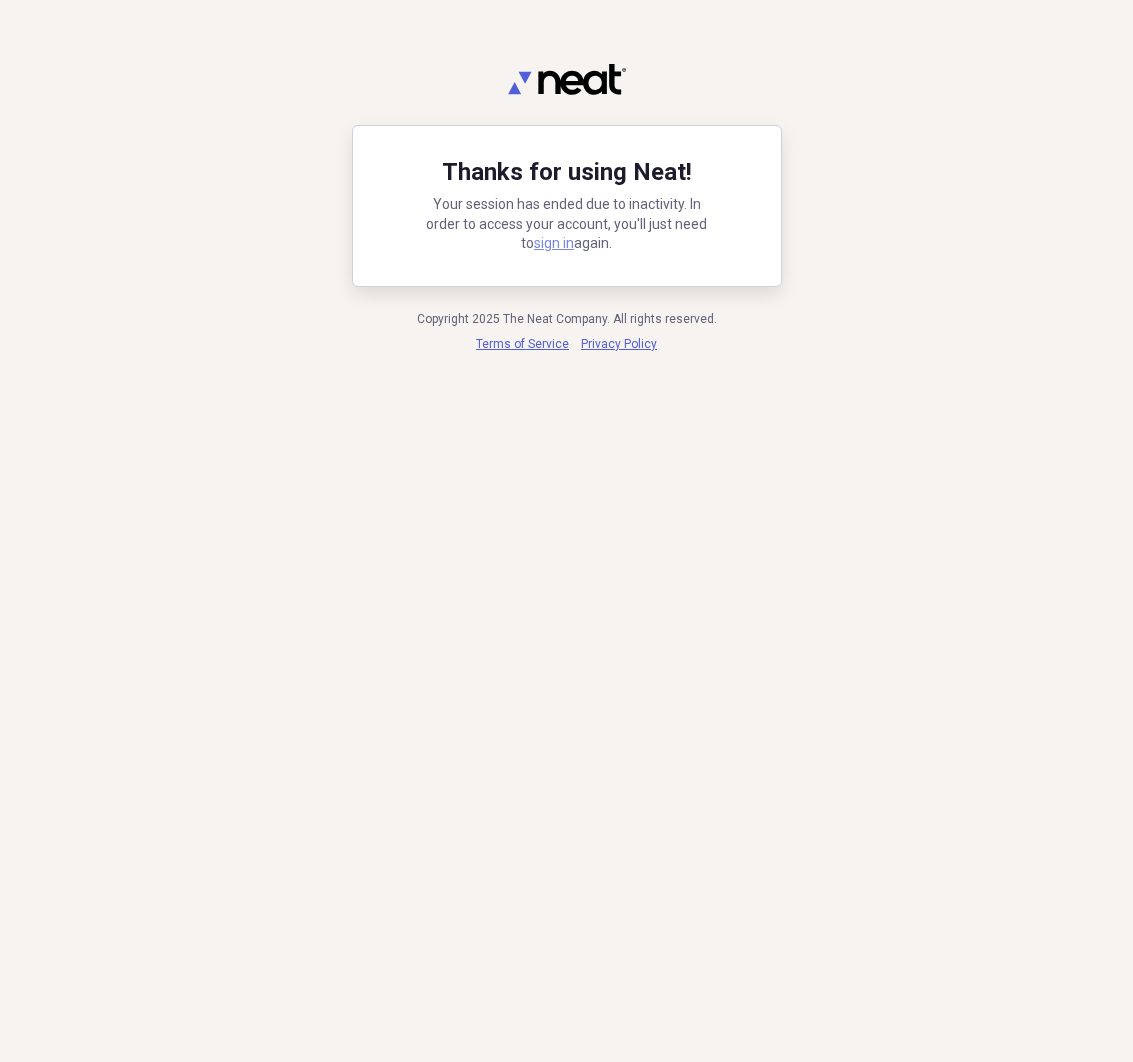 click on "sign in" at bounding box center (554, 243) 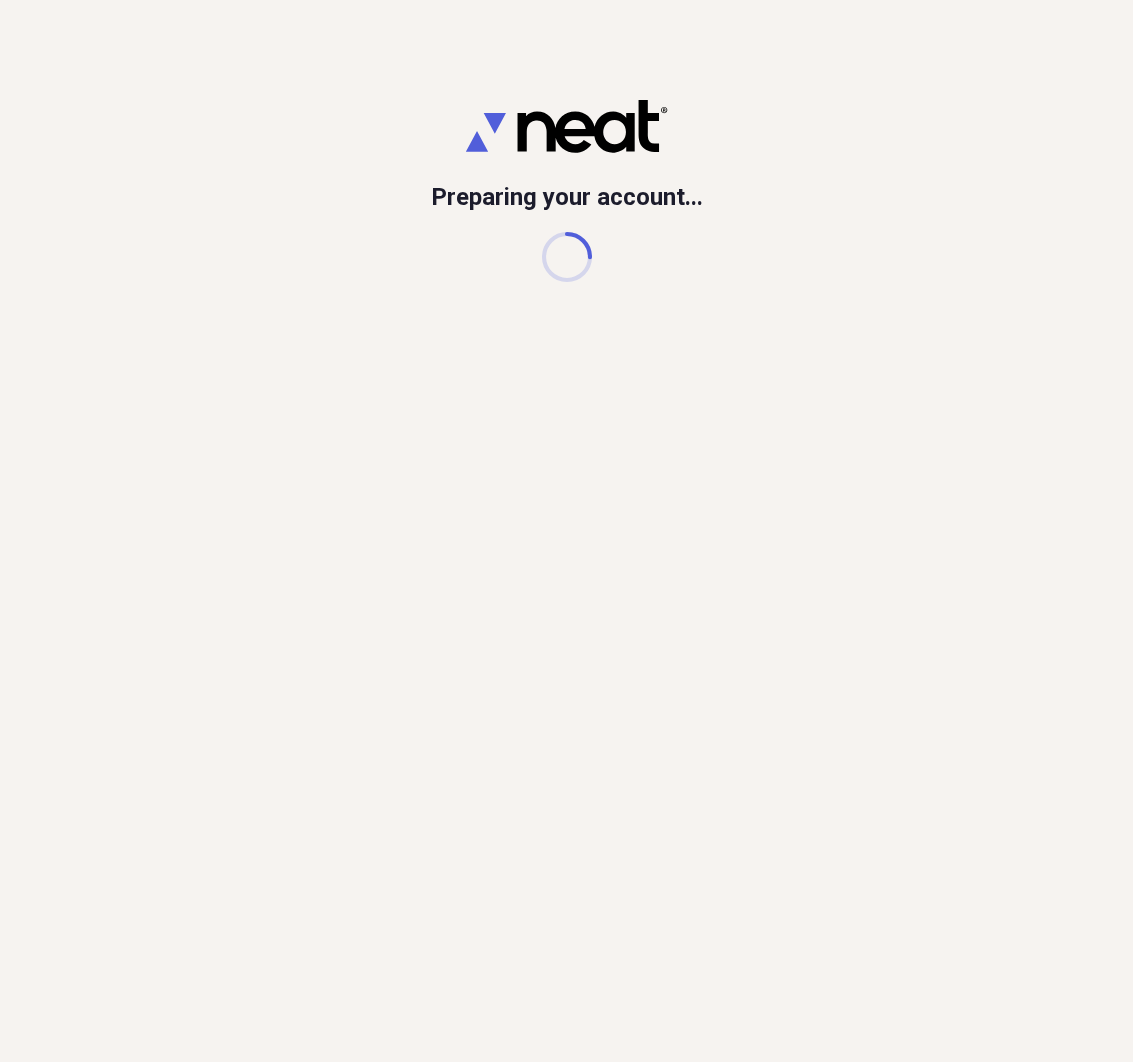 scroll, scrollTop: 0, scrollLeft: 0, axis: both 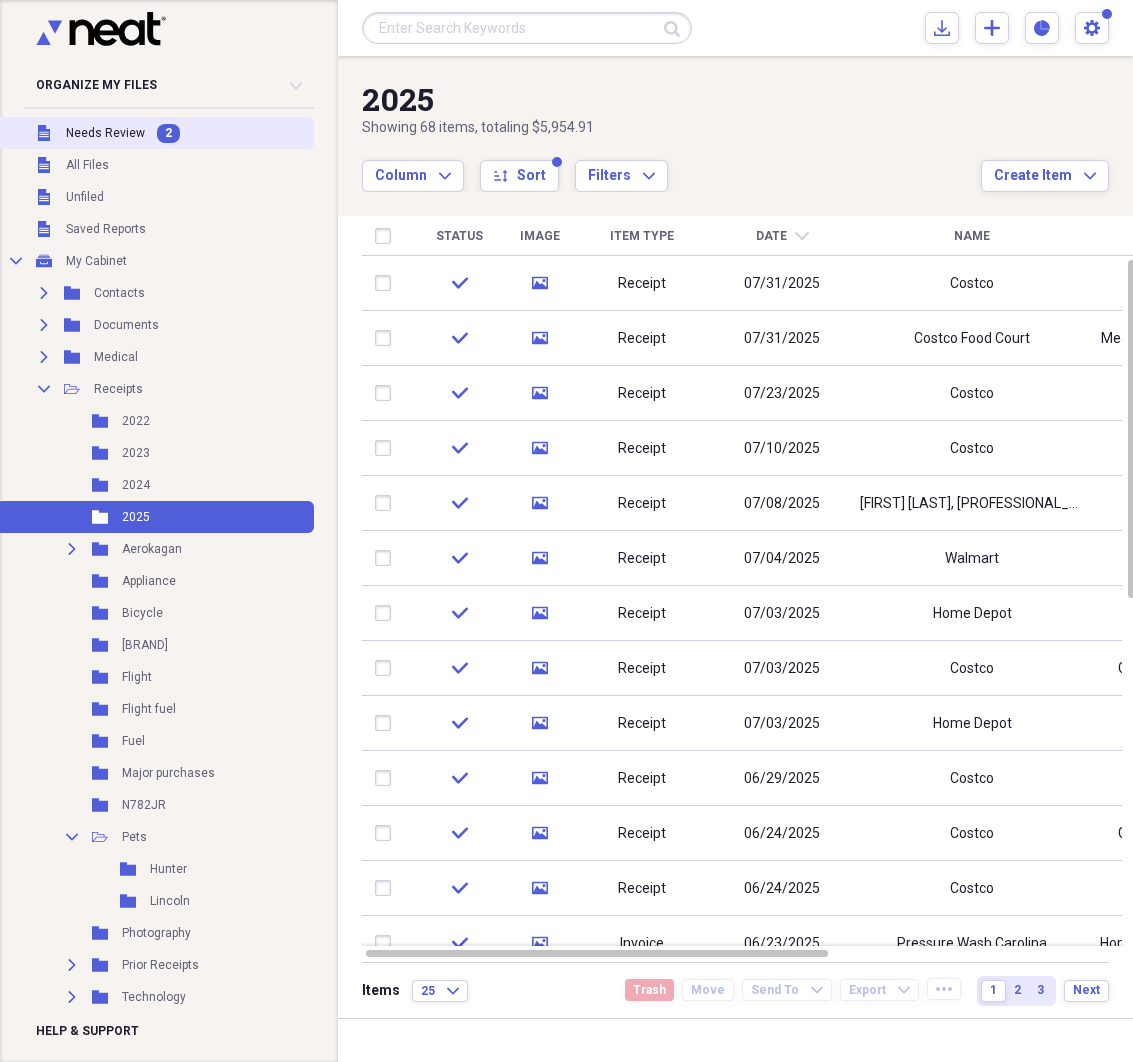 click on "Needs Review" at bounding box center [105, 133] 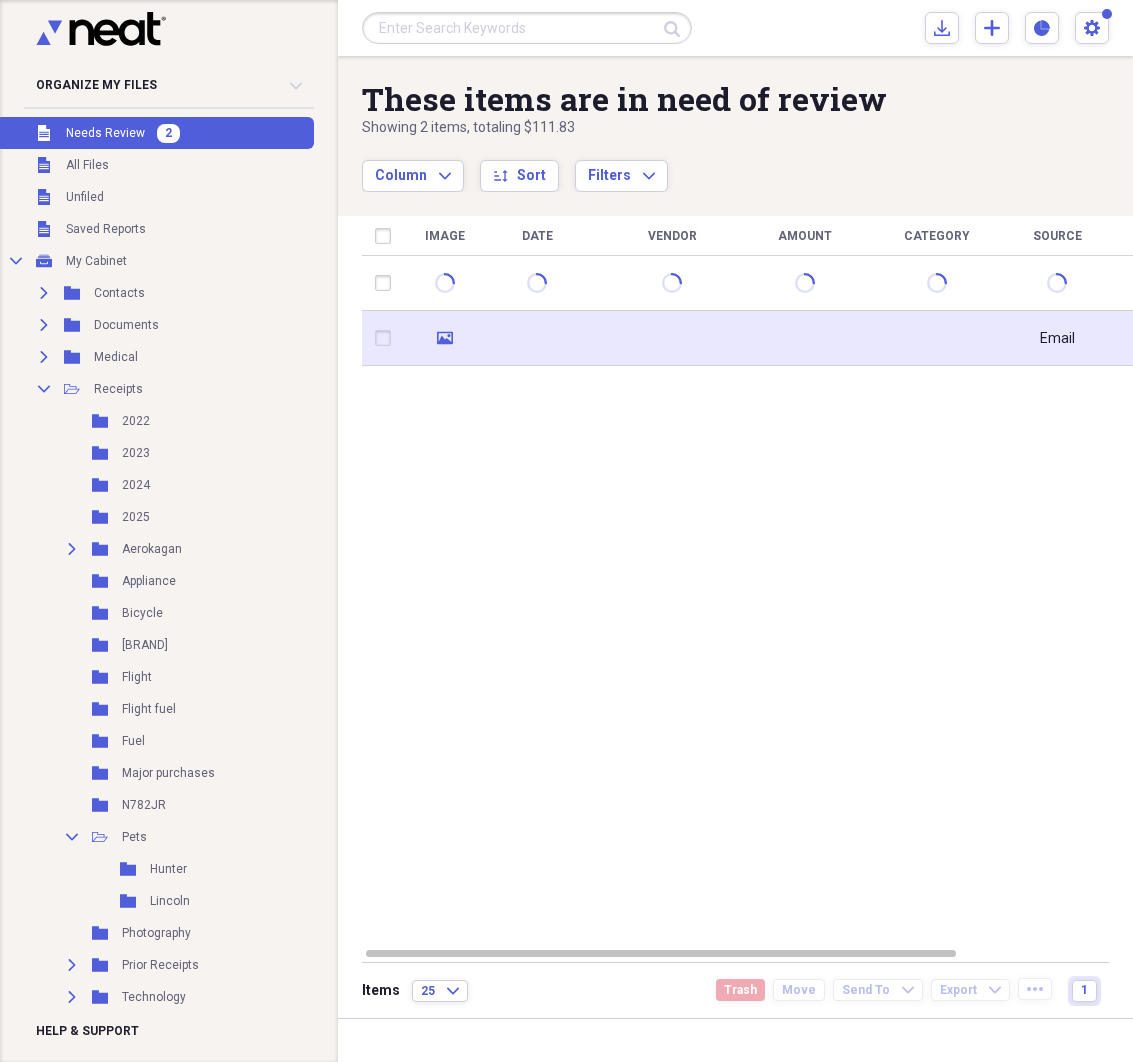 click at bounding box center [804, 338] 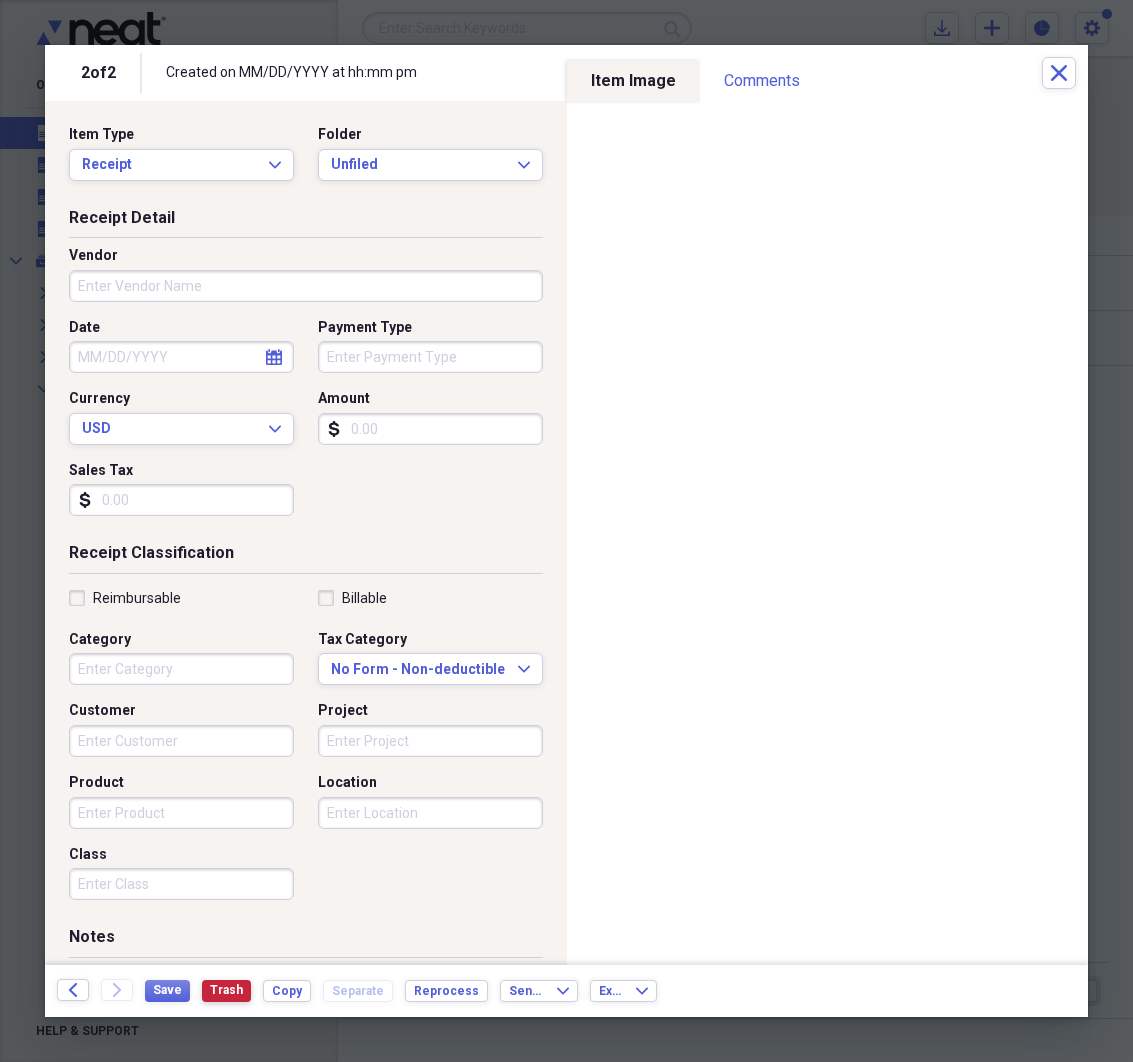 click on "Trash" at bounding box center [226, 990] 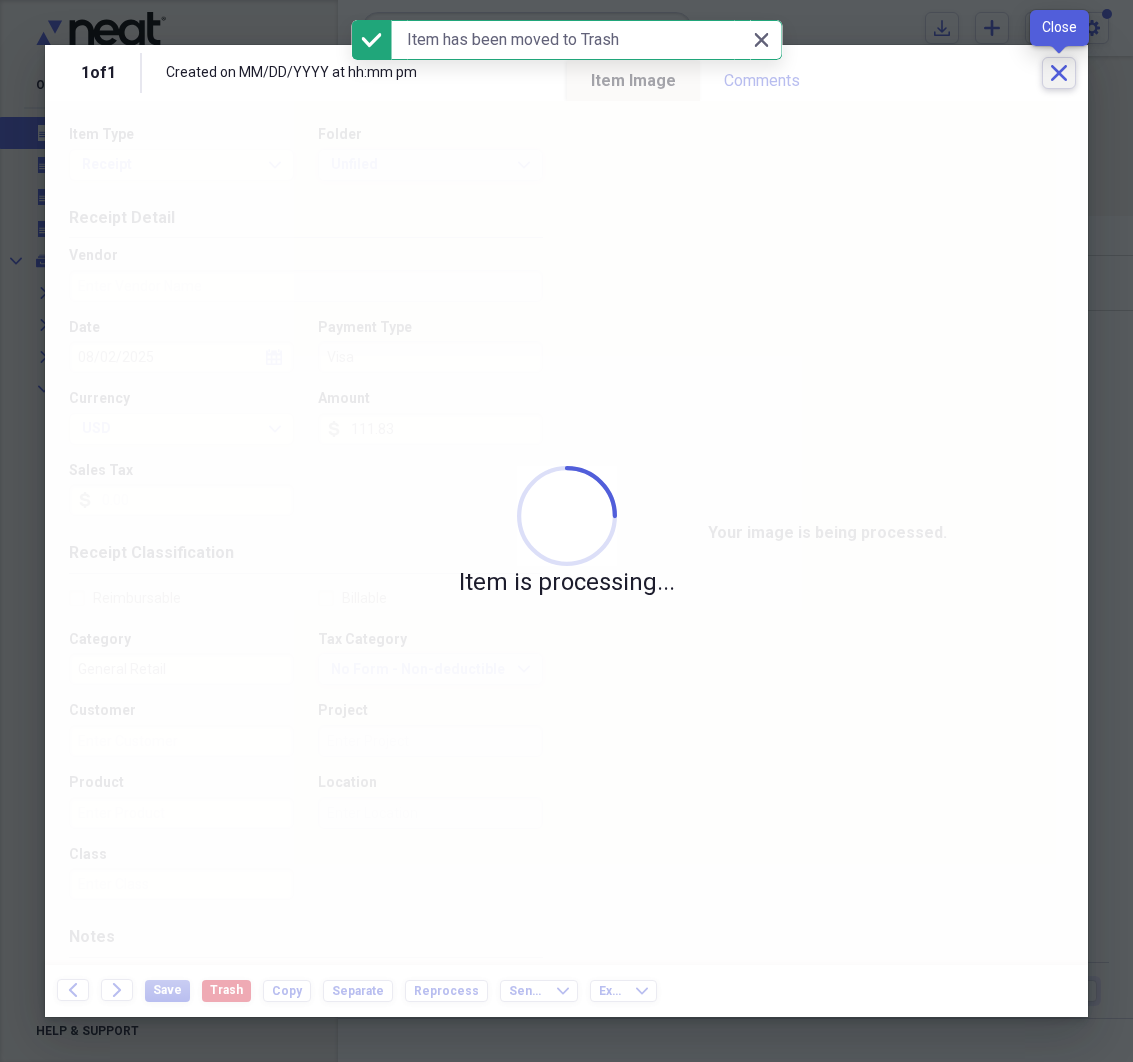 click on "Close" 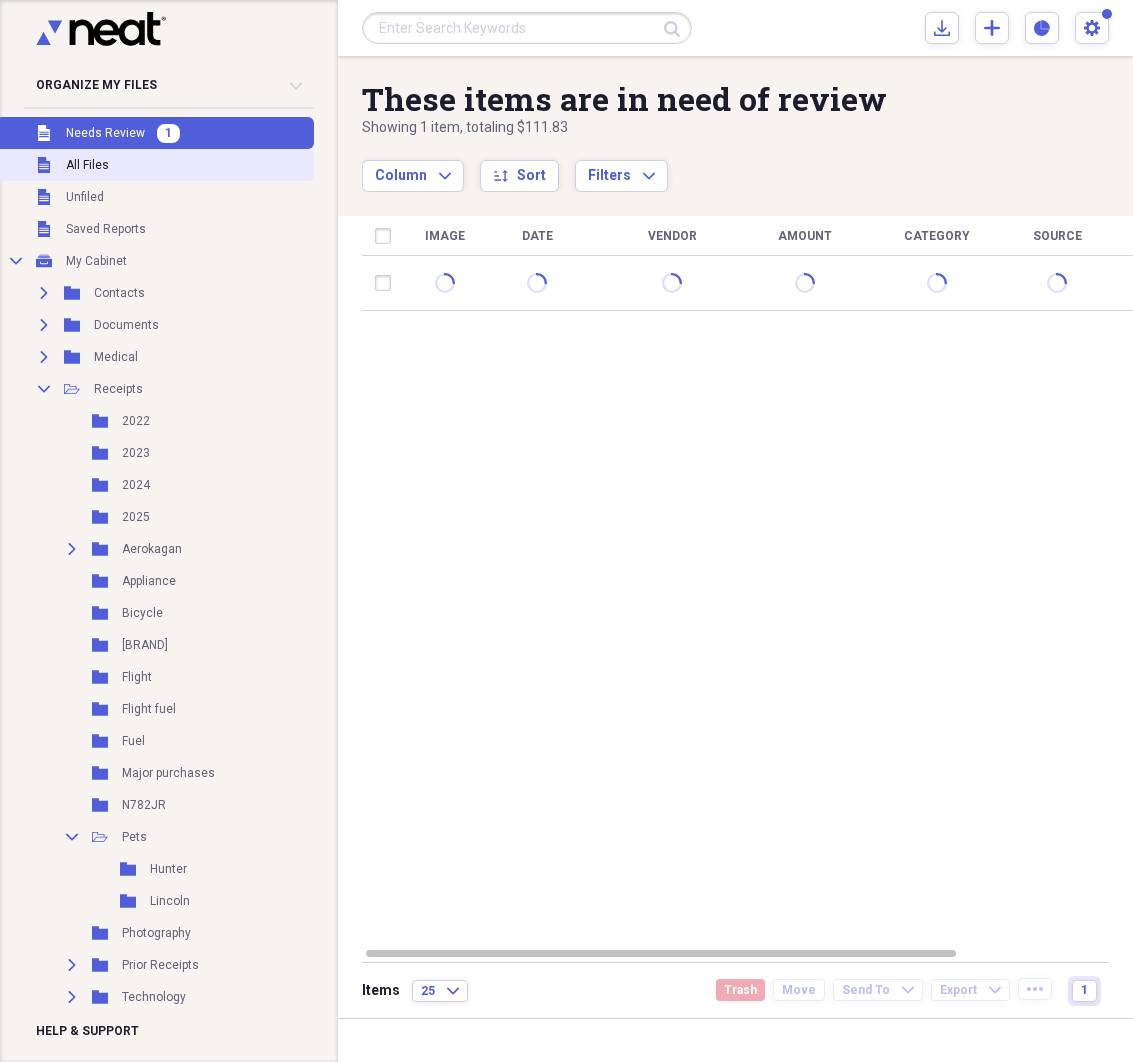 click on "Unfiled All Files" at bounding box center [155, 165] 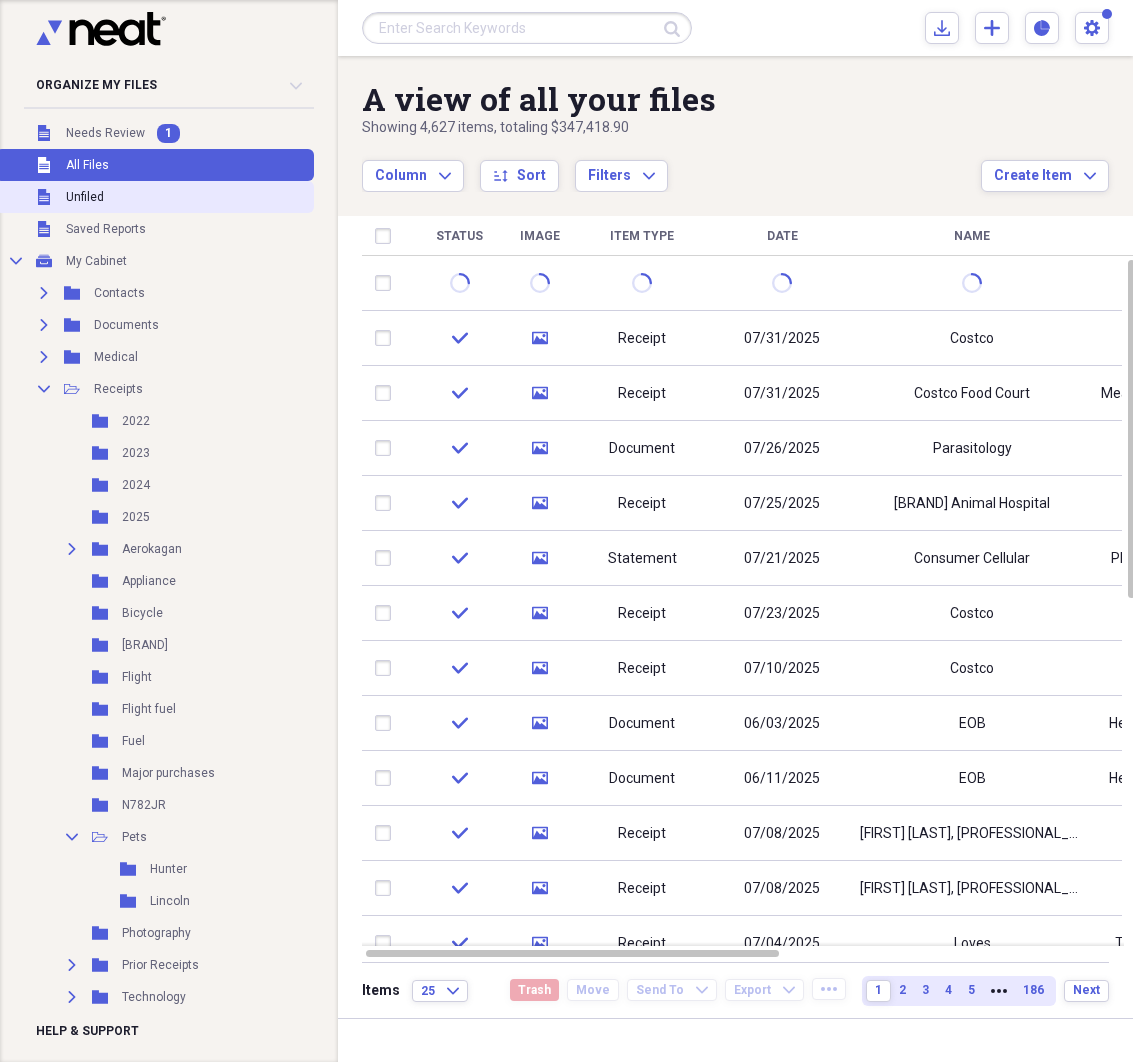 click on "Unfiled" at bounding box center (85, 197) 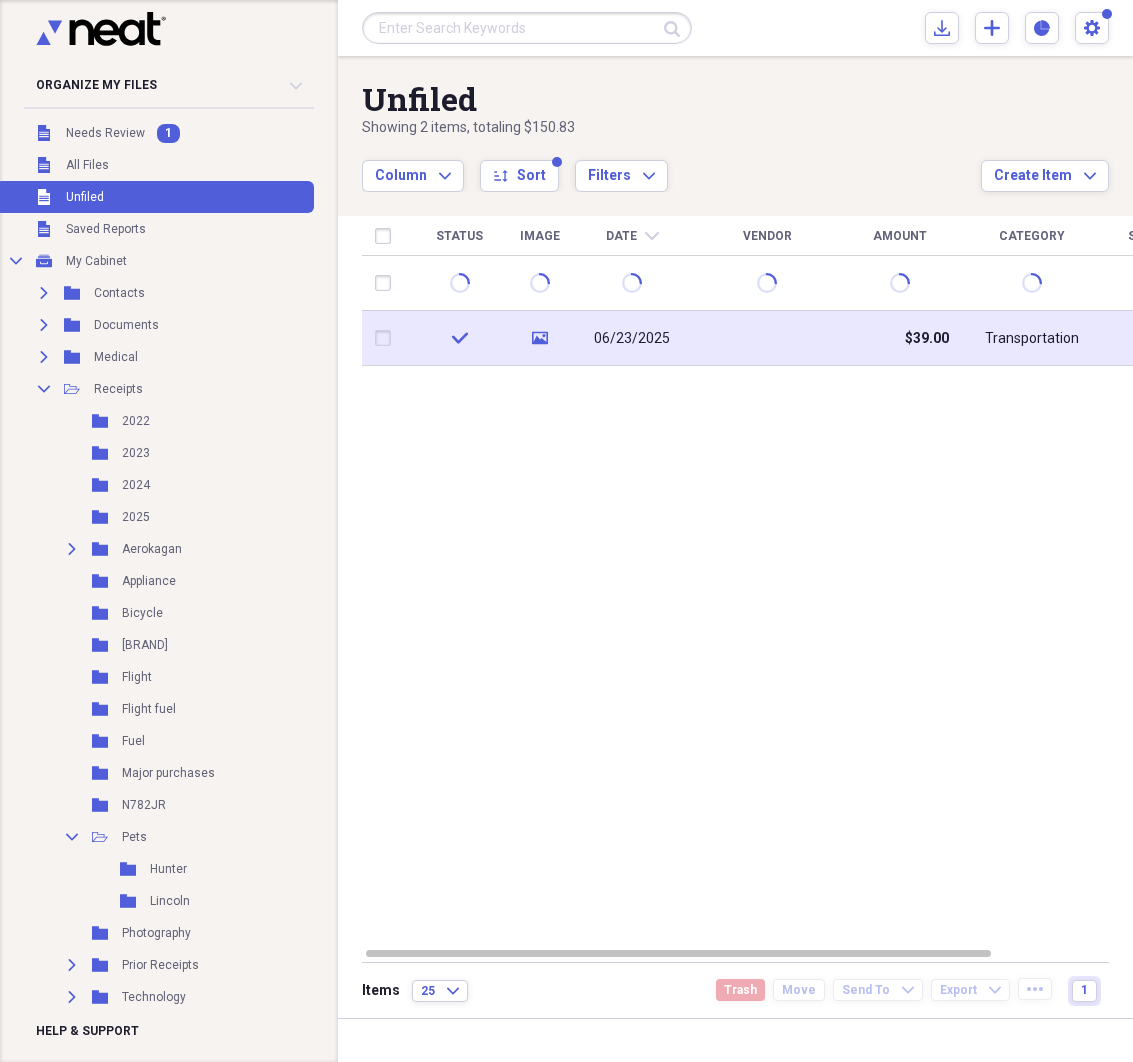 click at bounding box center [767, 338] 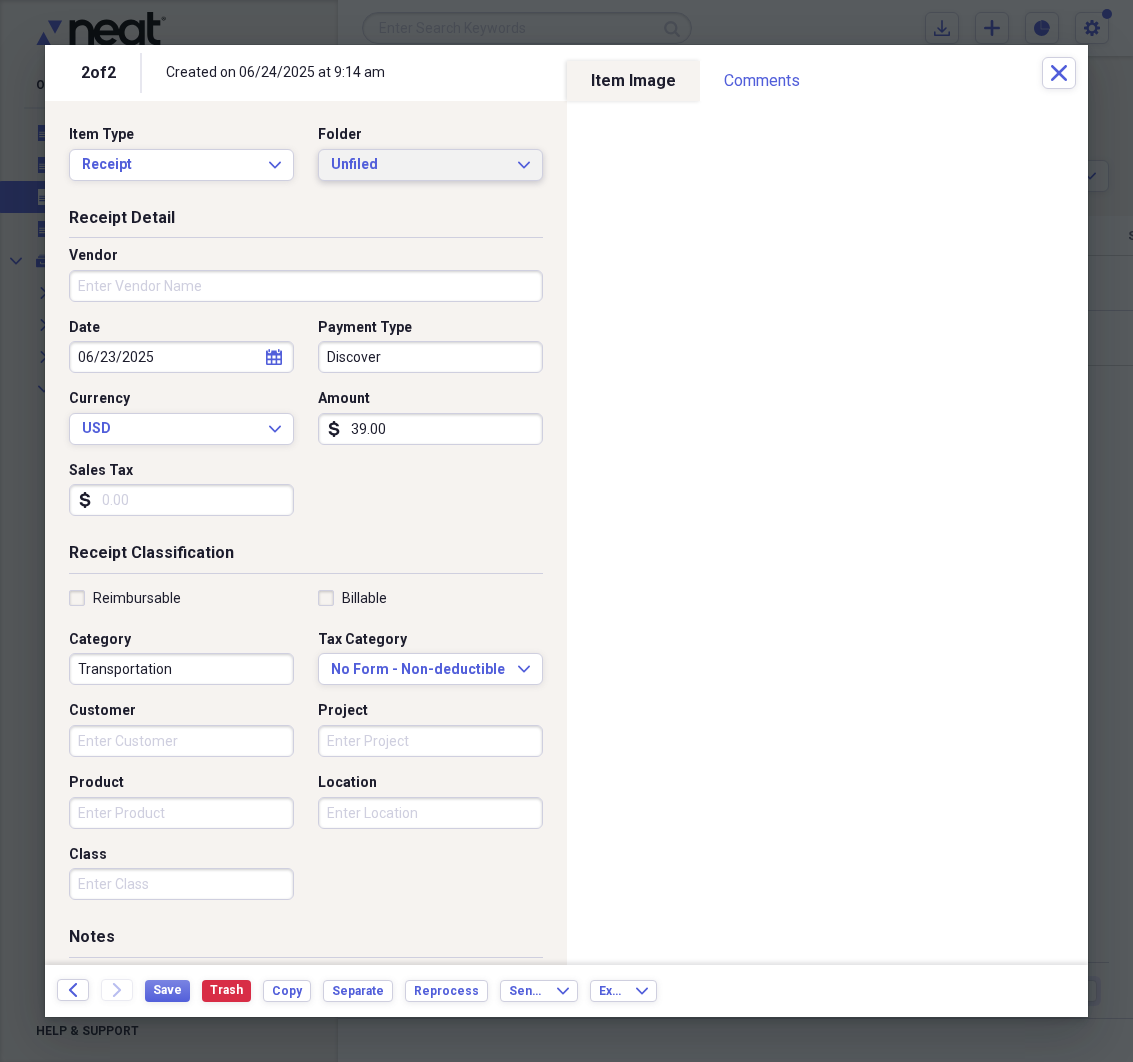 click on "Expand" 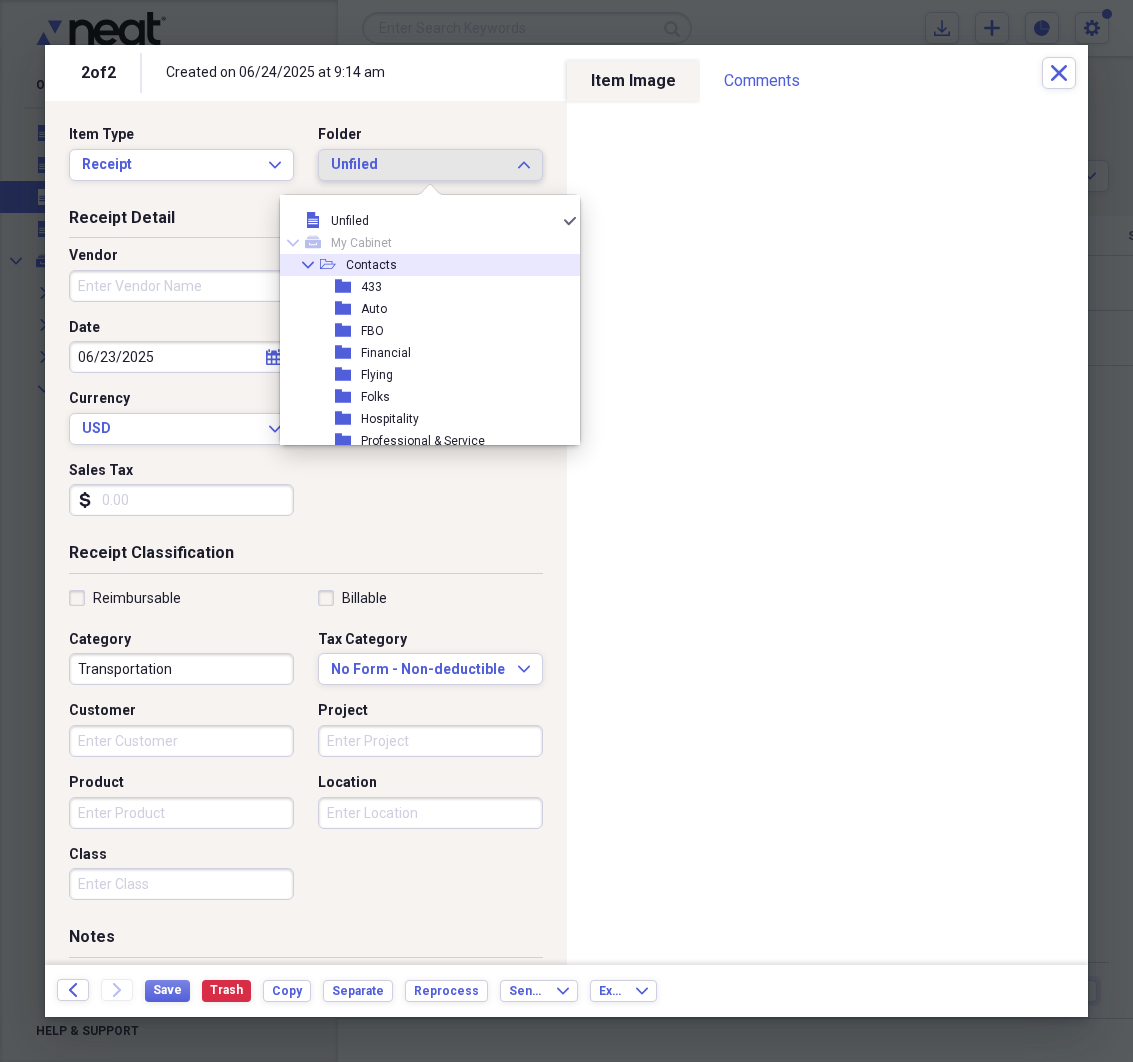 click on "Collapse" 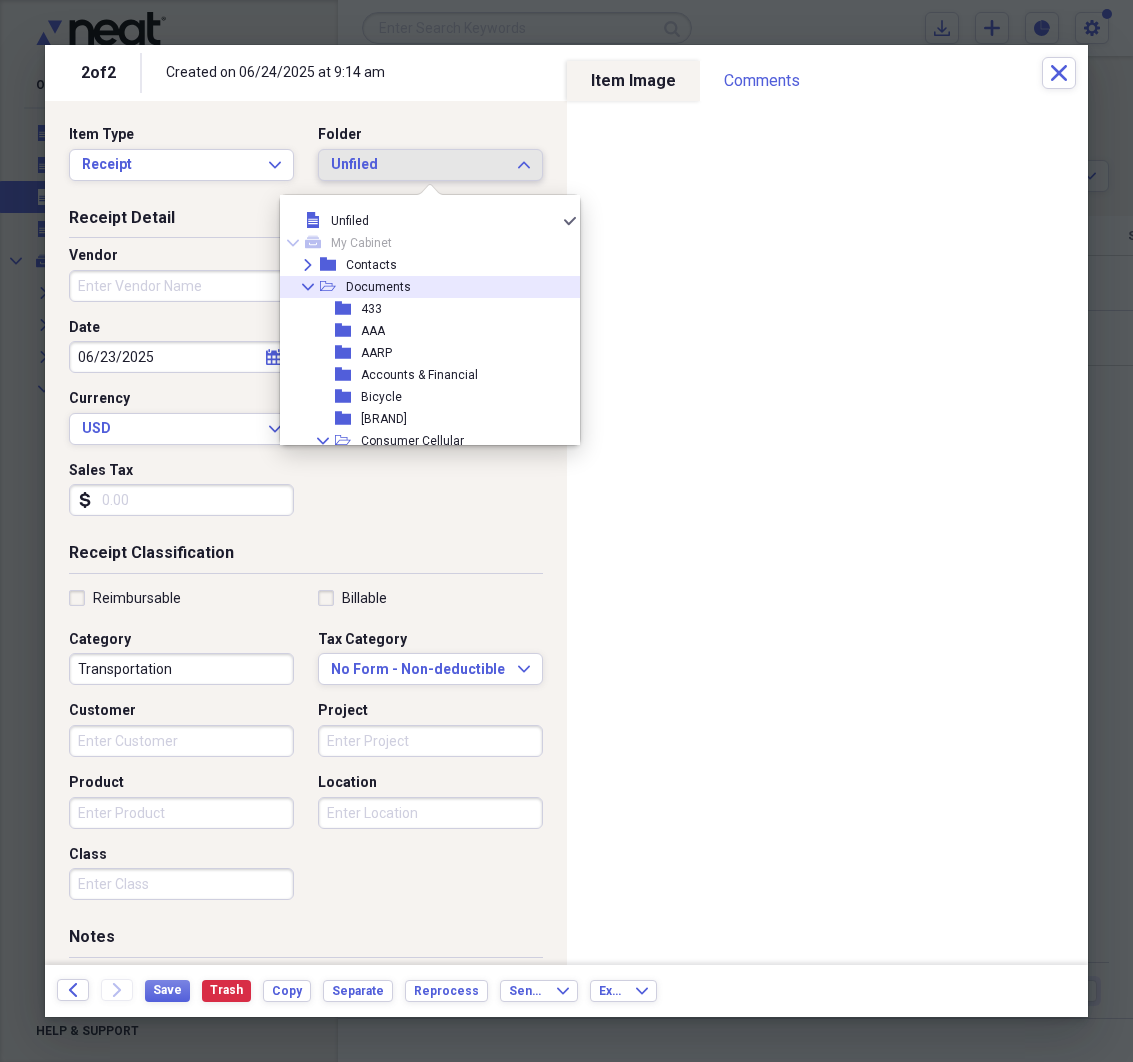 click on "Collapse" 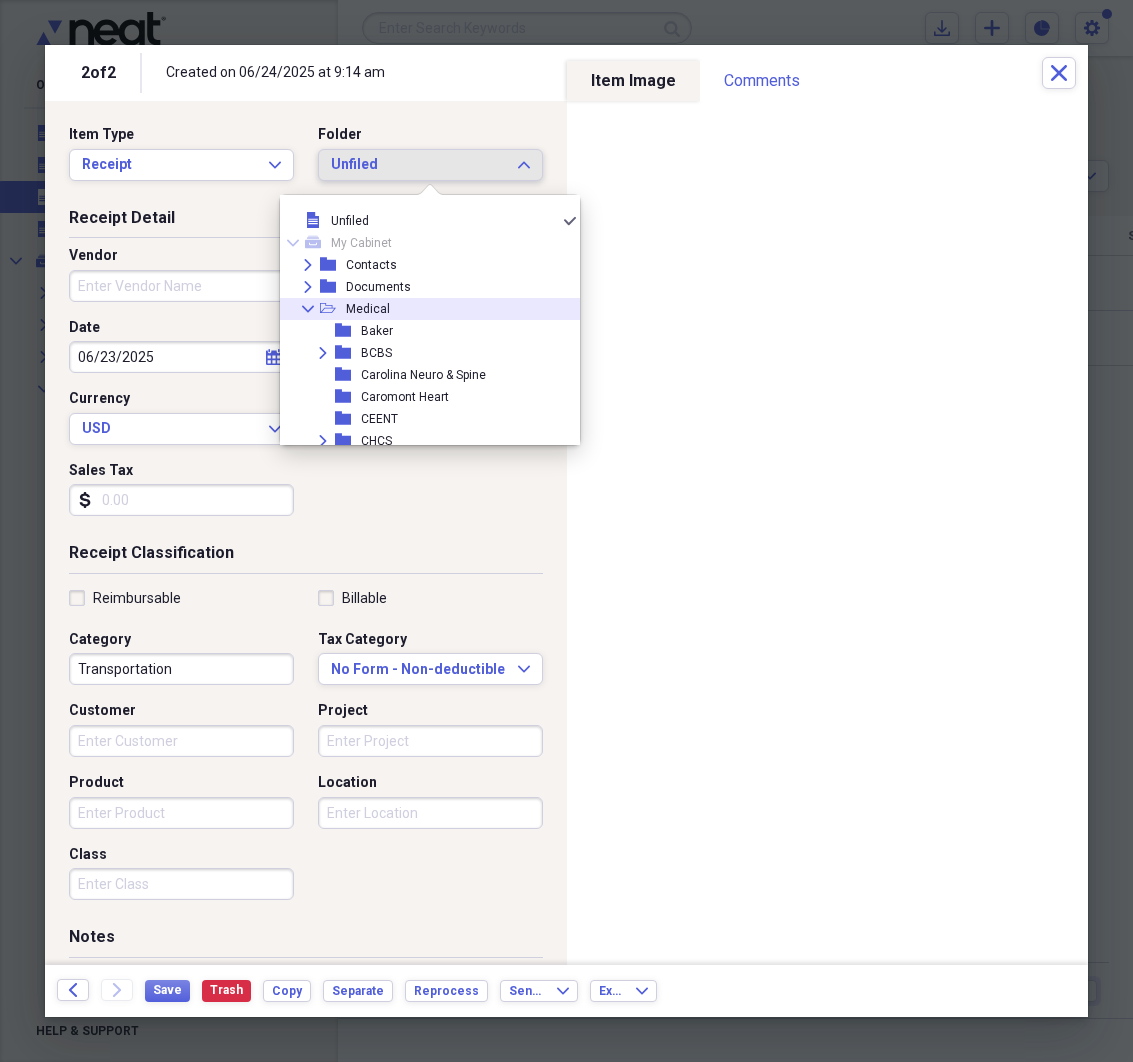 click on "Collapse" 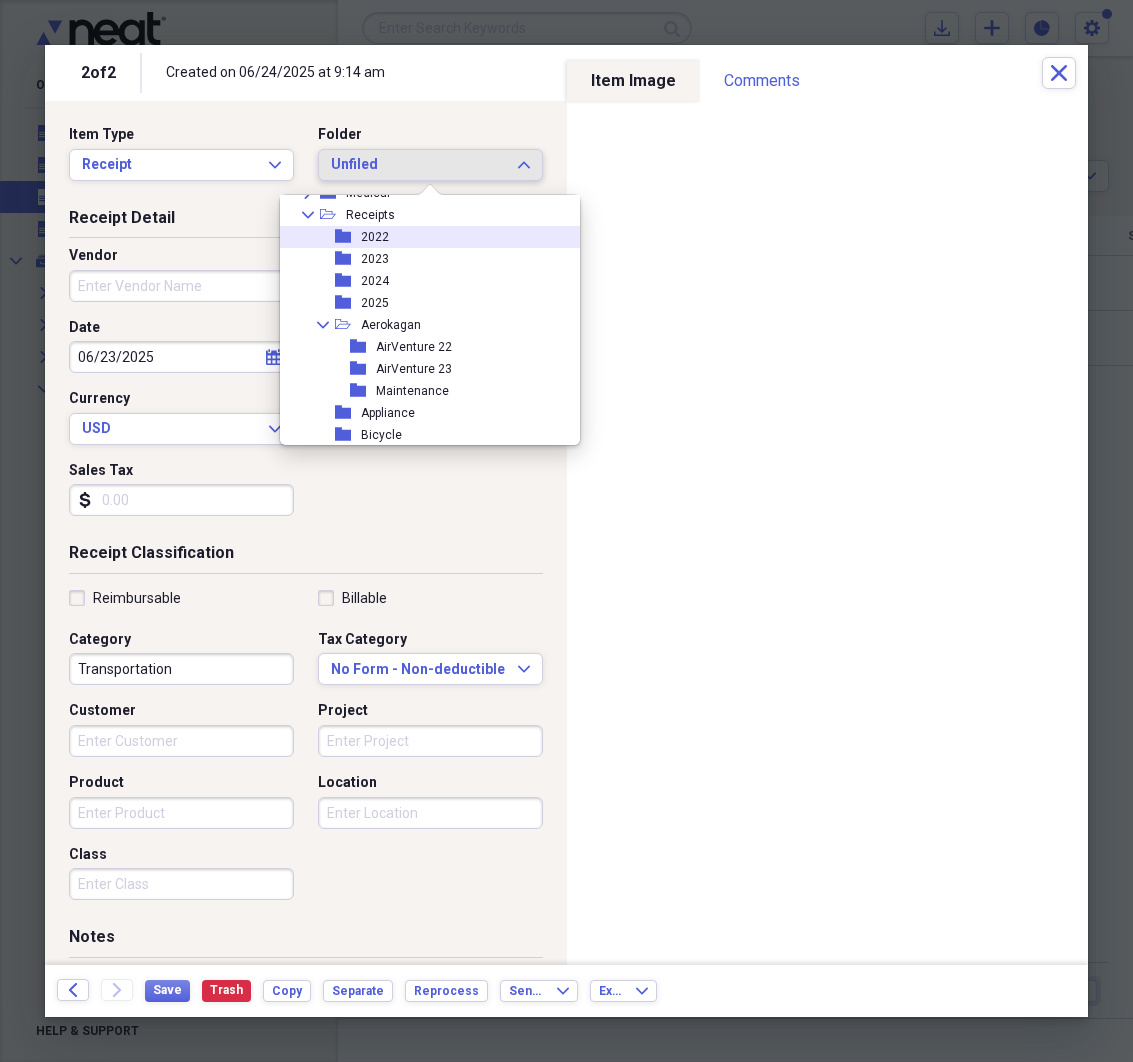 scroll, scrollTop: 129, scrollLeft: 0, axis: vertical 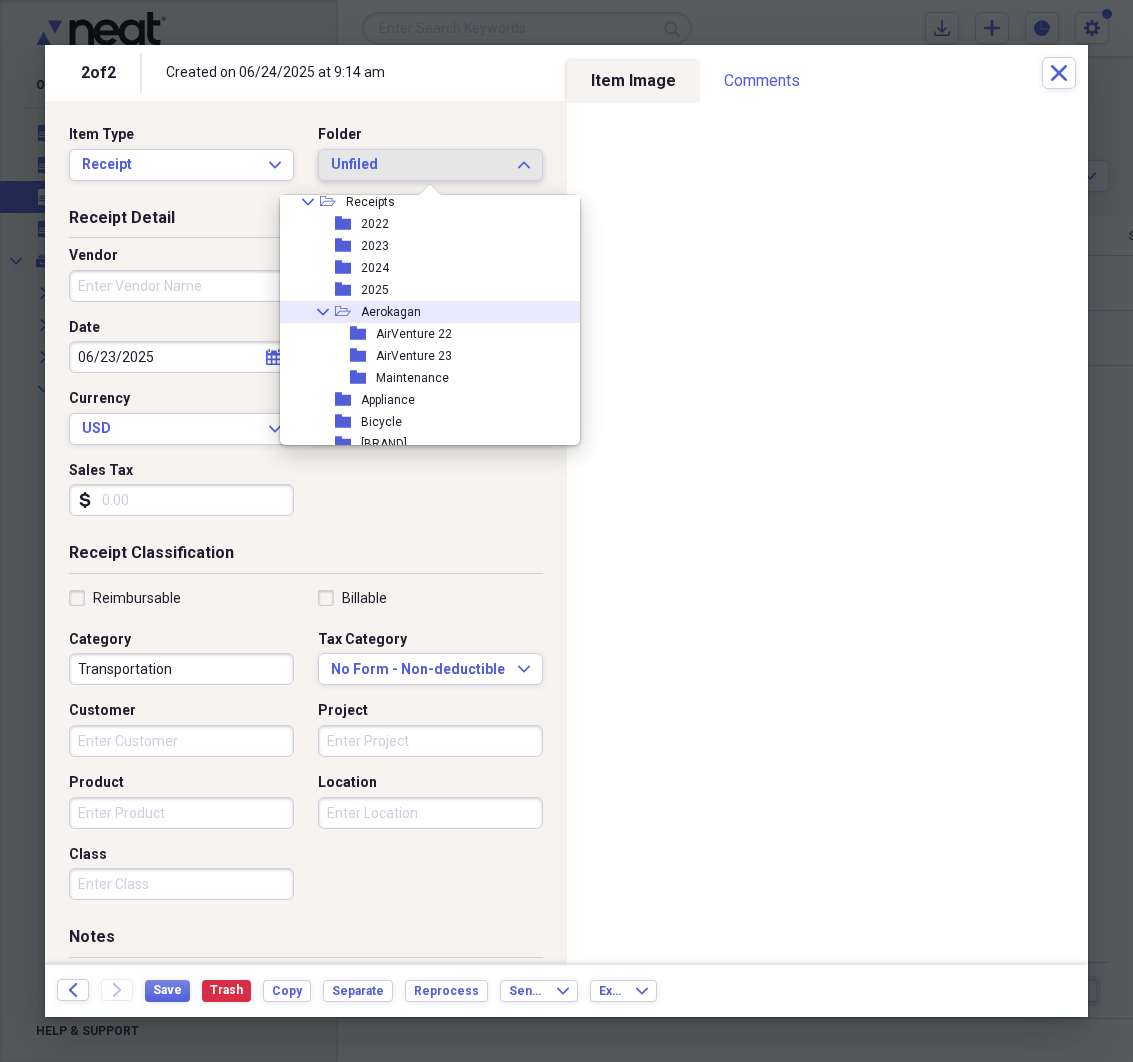 click on "Collapse" 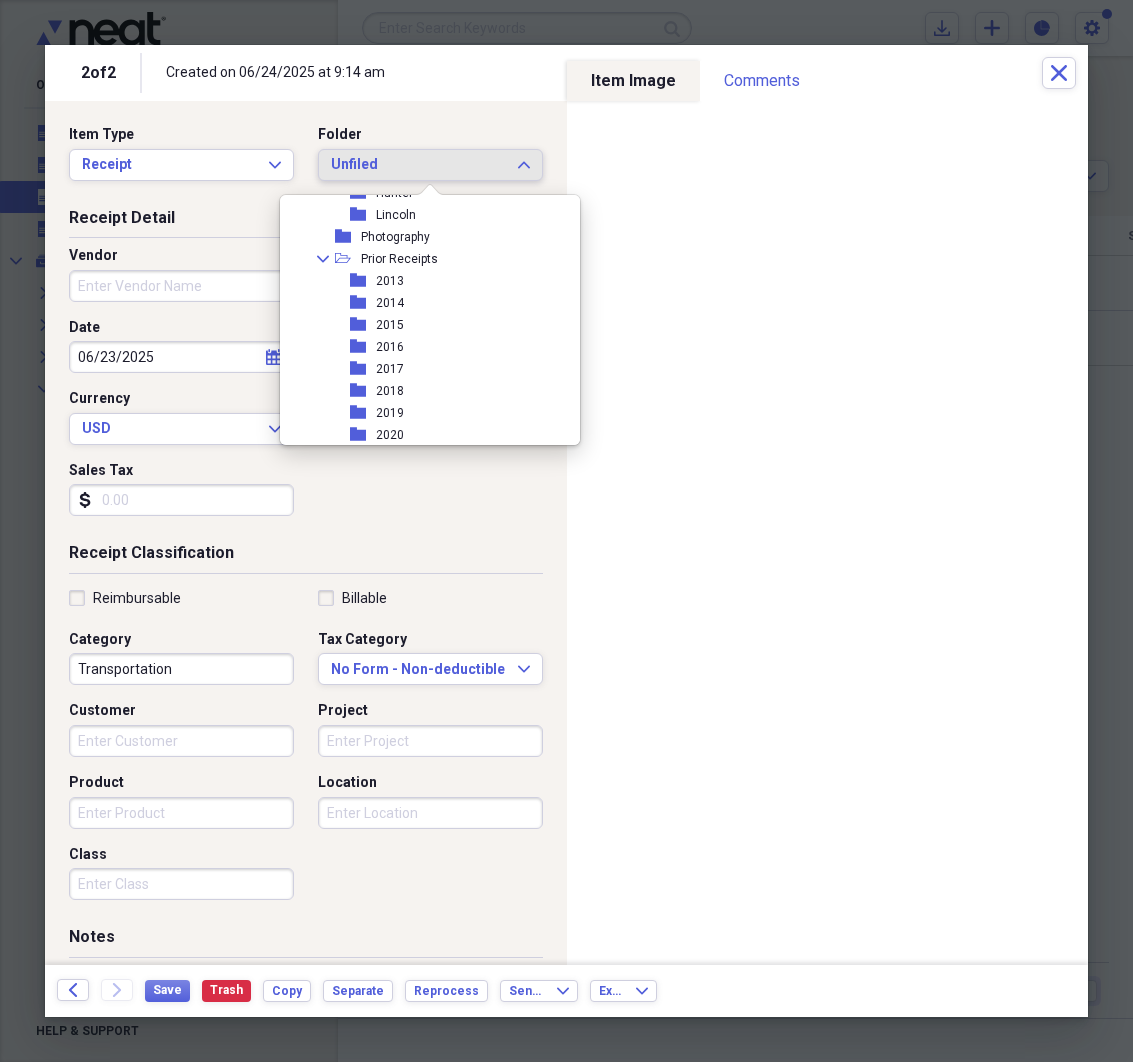 scroll, scrollTop: 111, scrollLeft: 0, axis: vertical 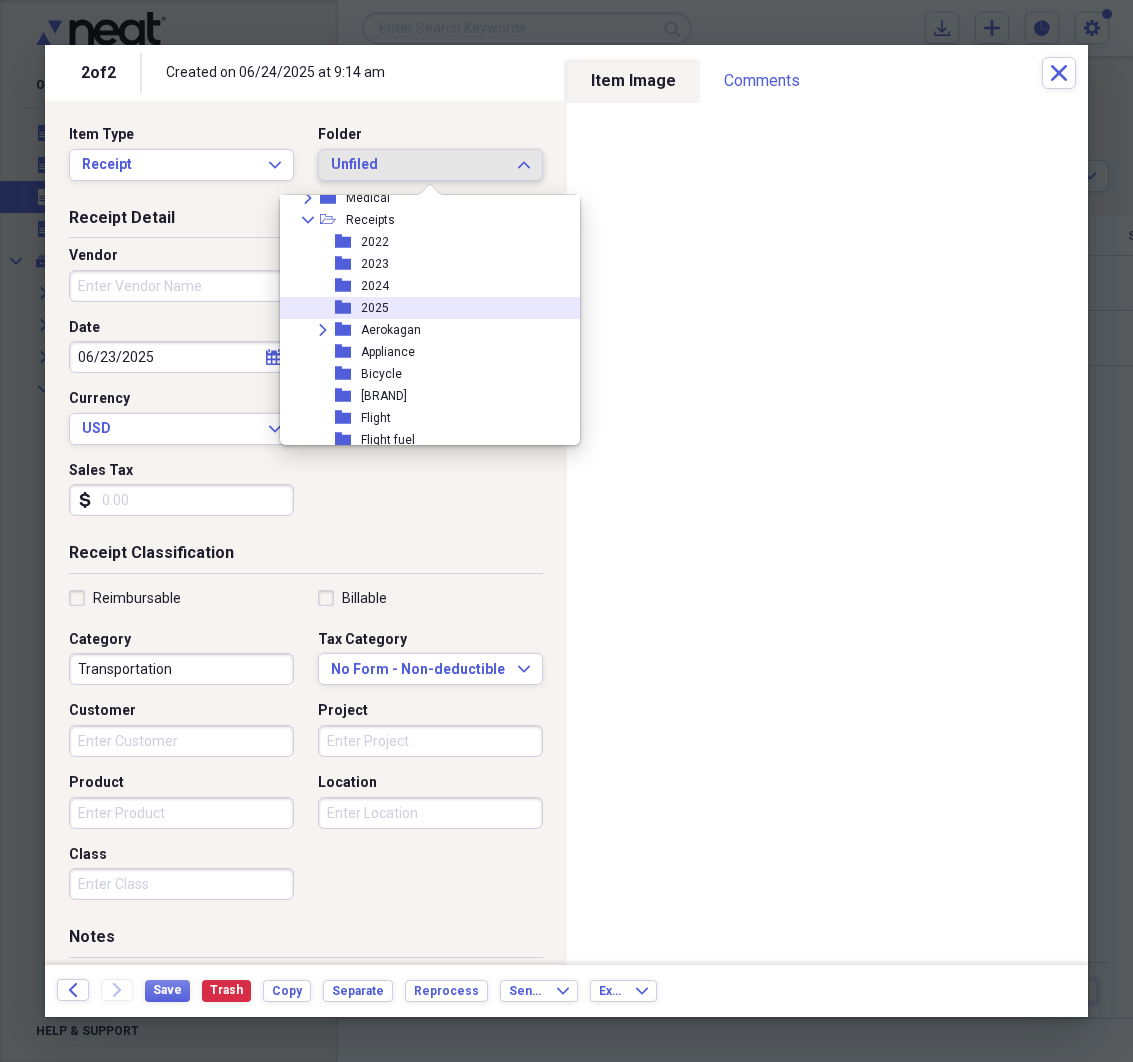 click on "2025" at bounding box center (375, 308) 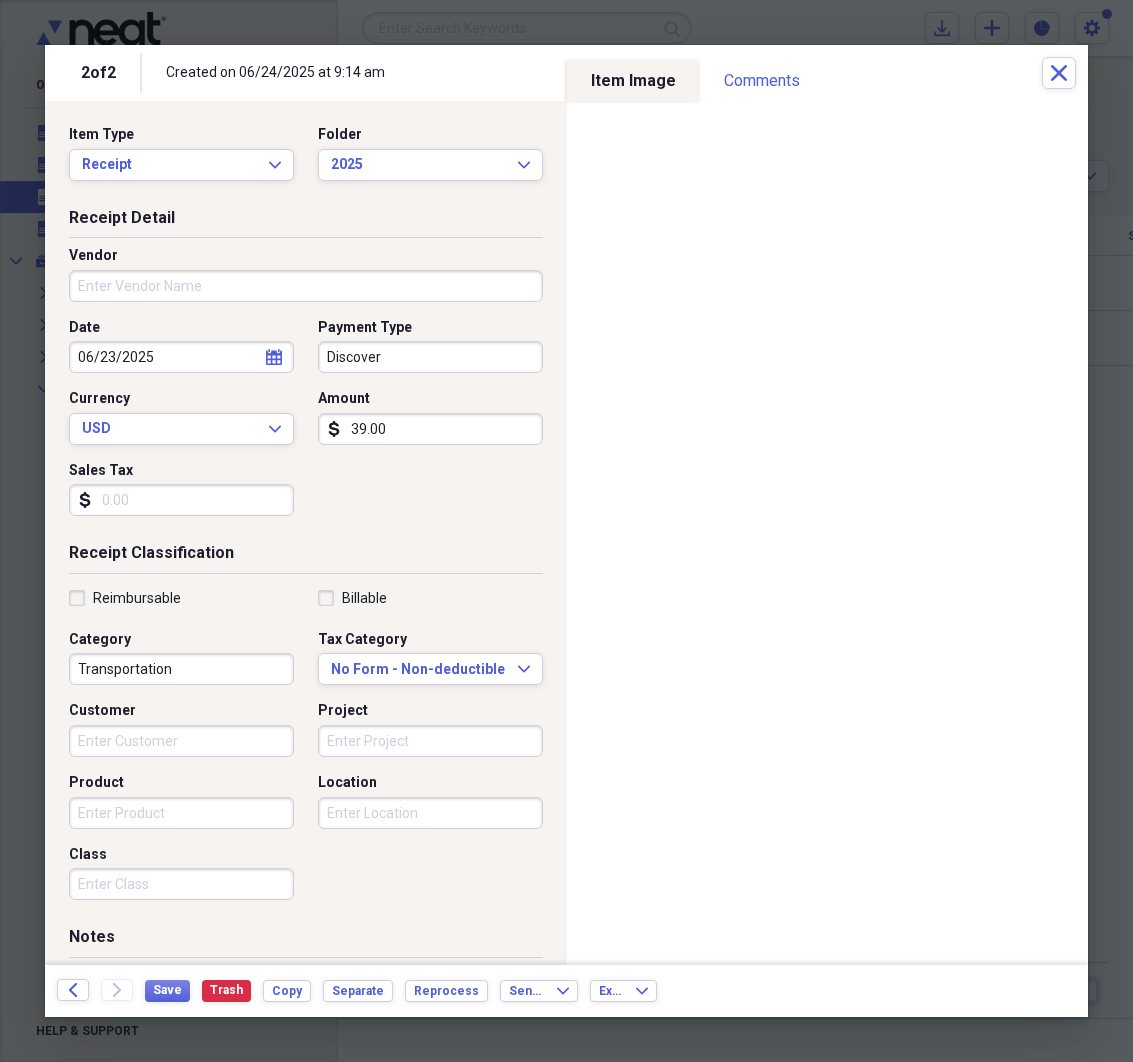 click on "Transportation" at bounding box center [181, 669] 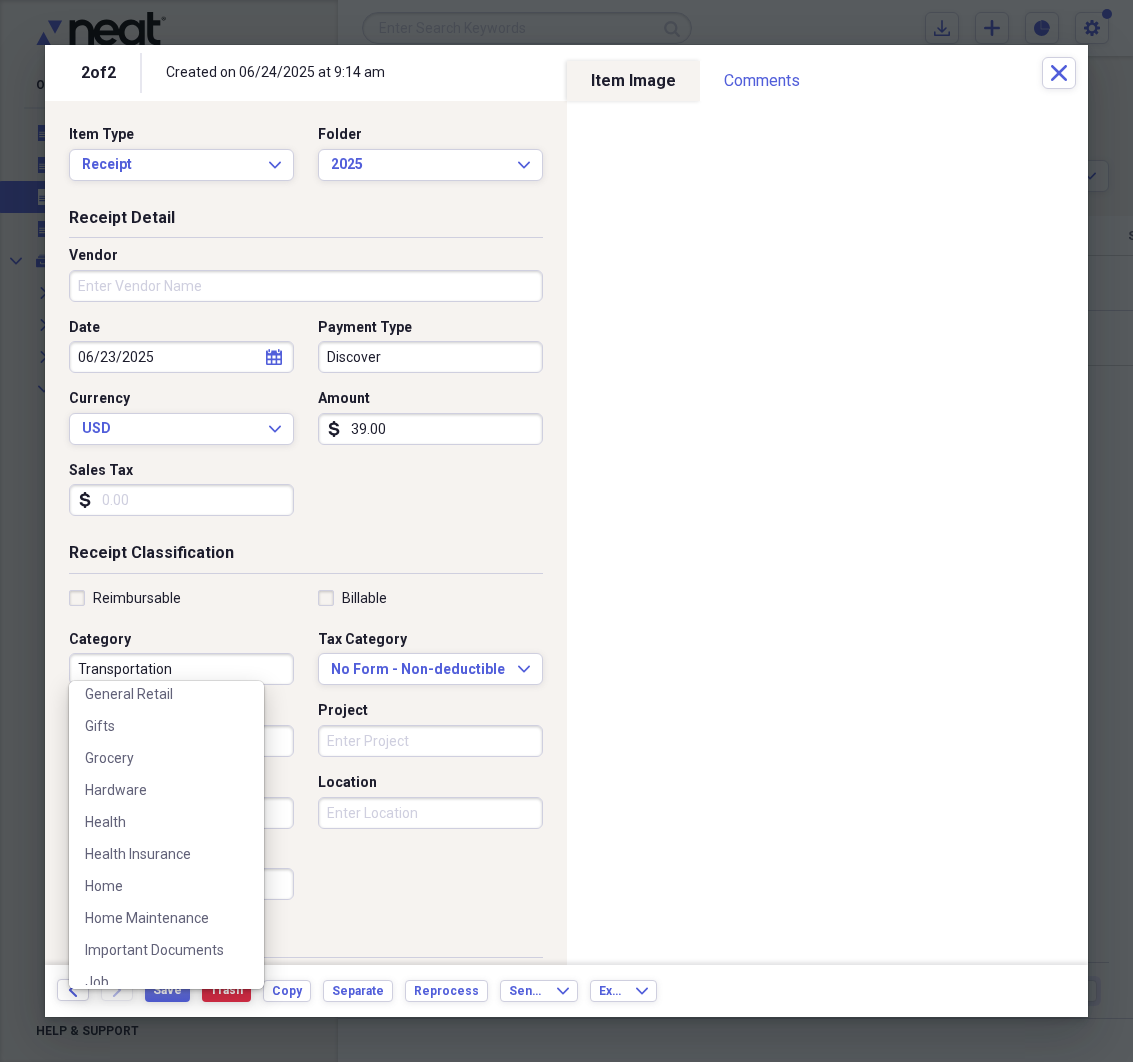 scroll, scrollTop: 562, scrollLeft: 0, axis: vertical 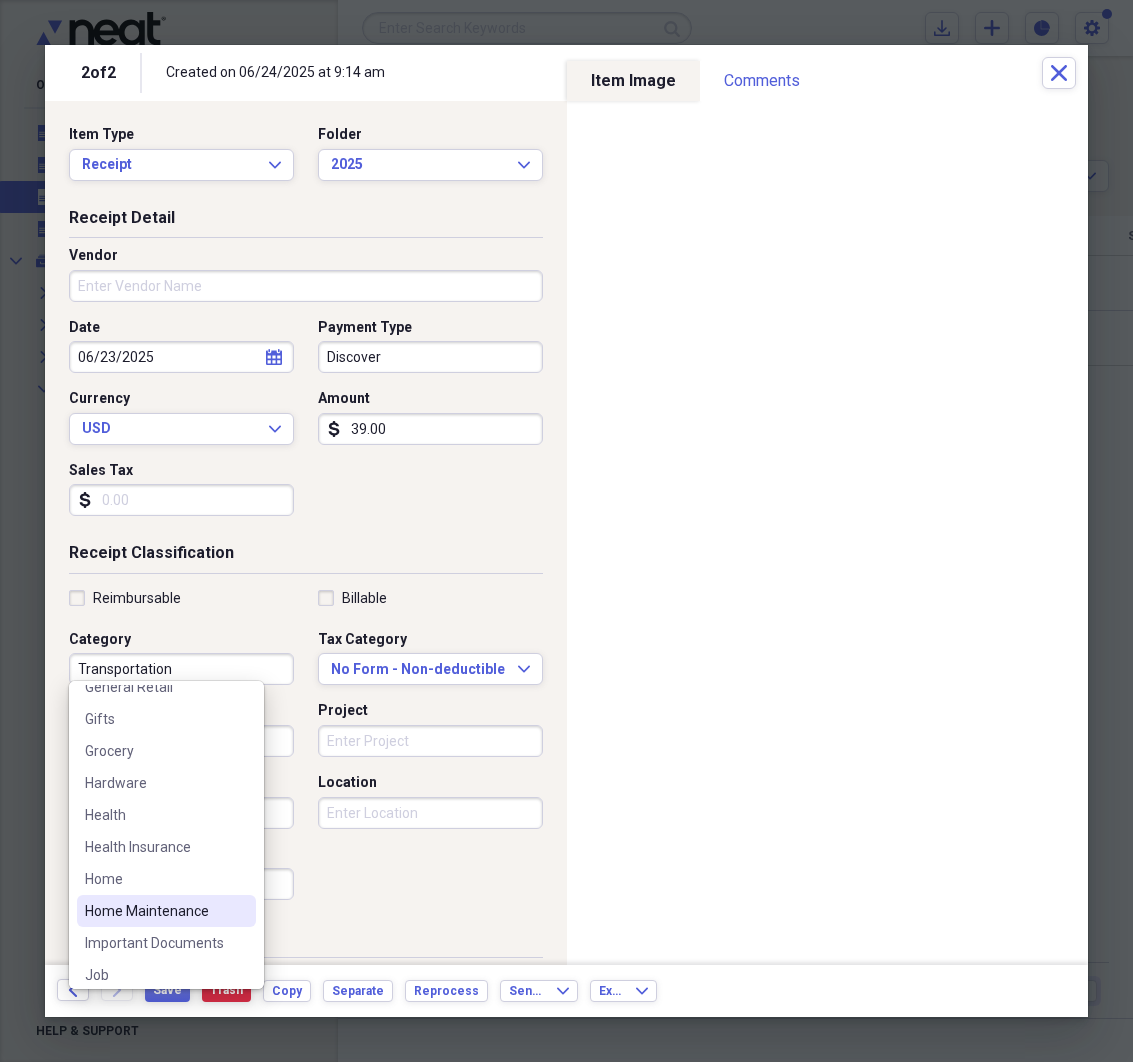 click on "Home Maintenance" at bounding box center (154, 911) 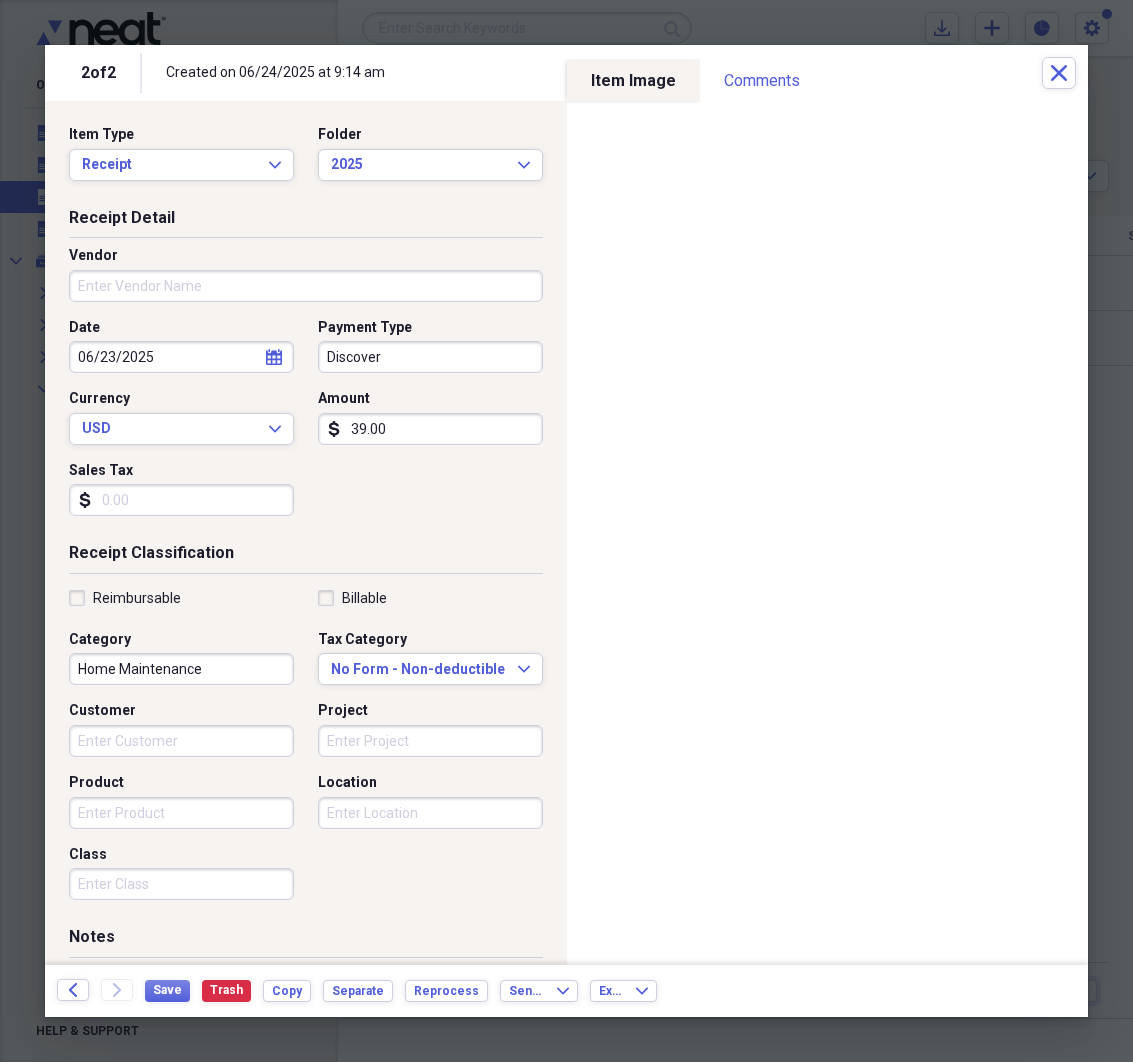 click on "39.00" at bounding box center [430, 429] 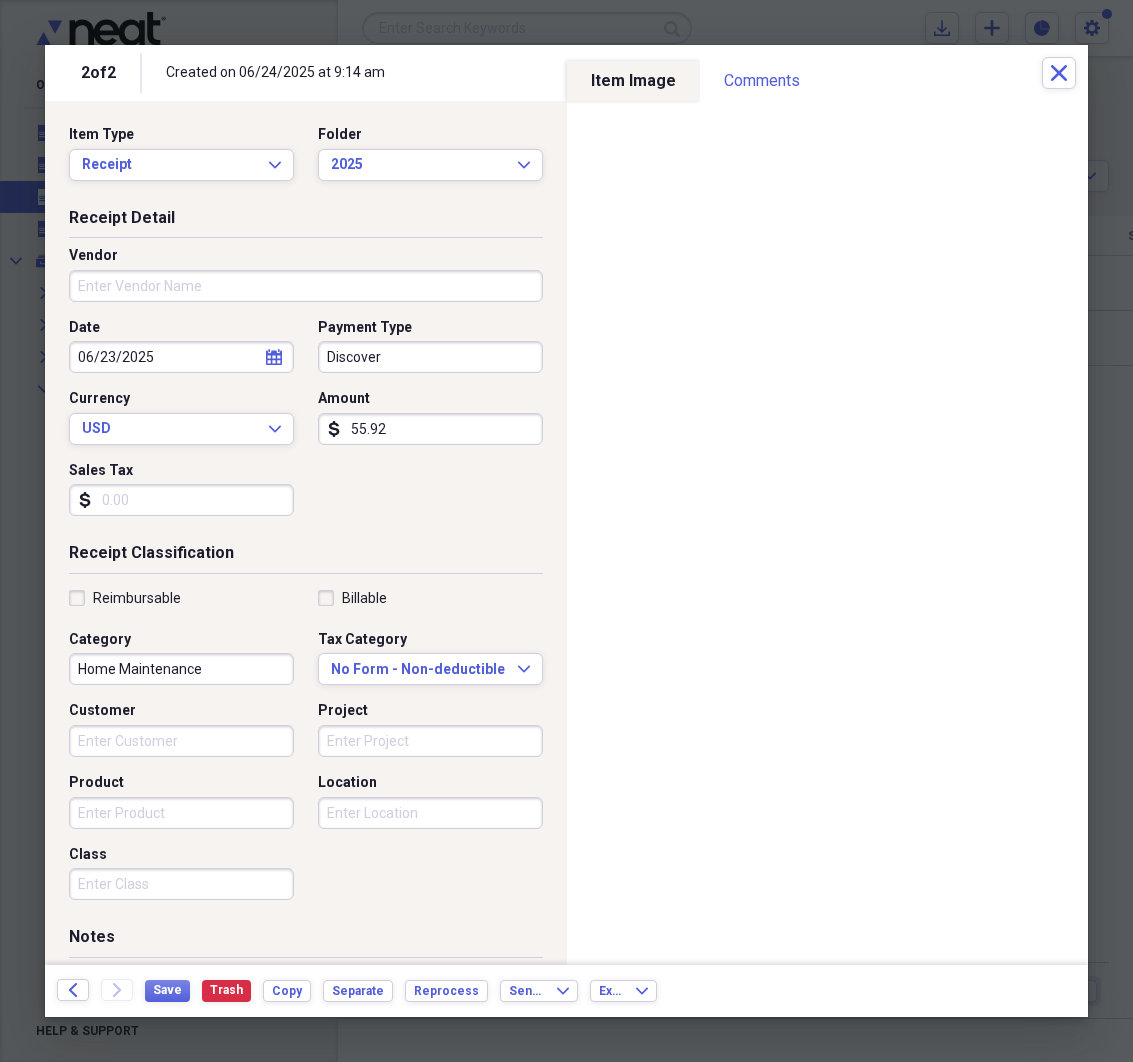 type on "559.29" 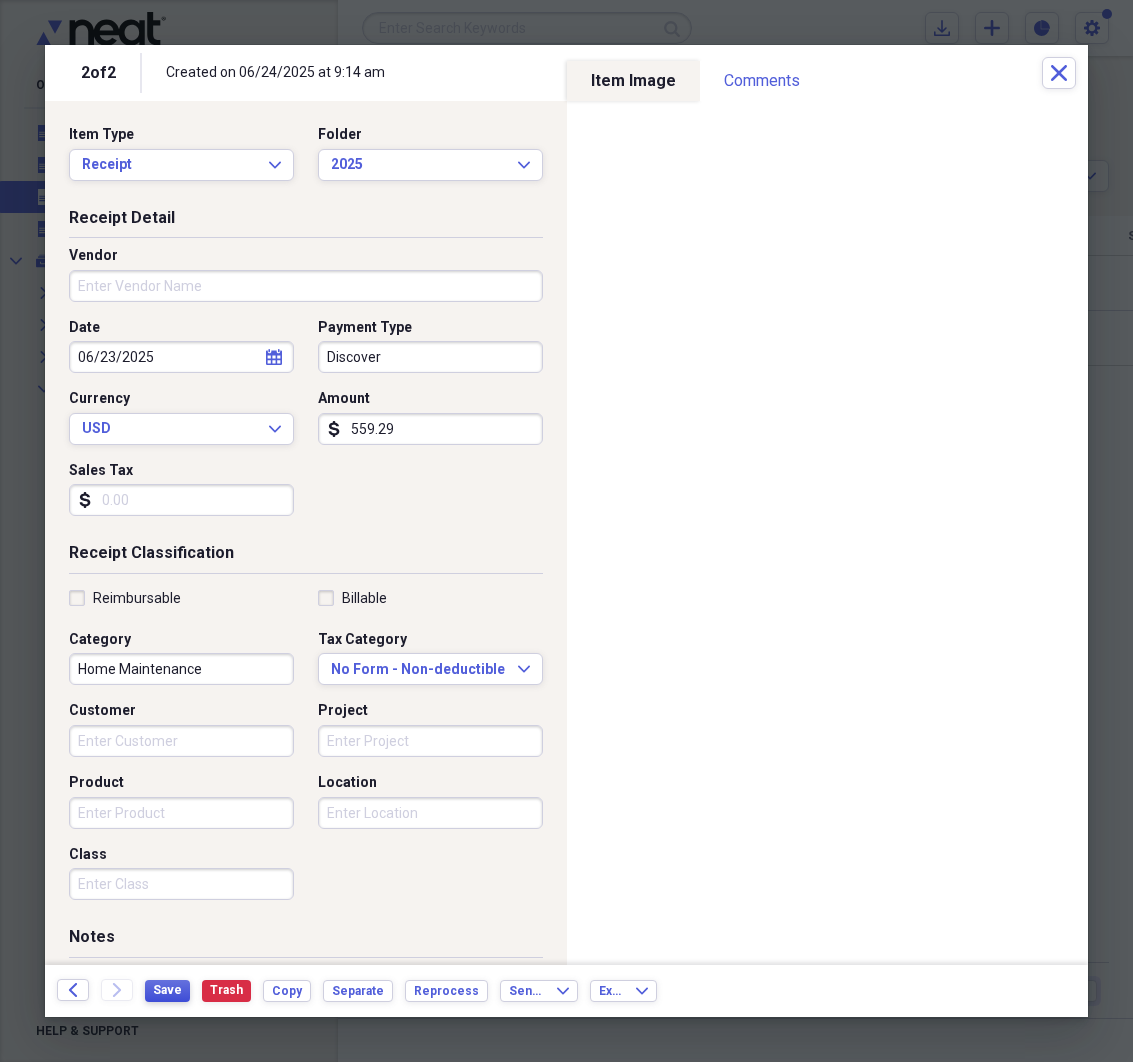 click on "Save" at bounding box center (167, 991) 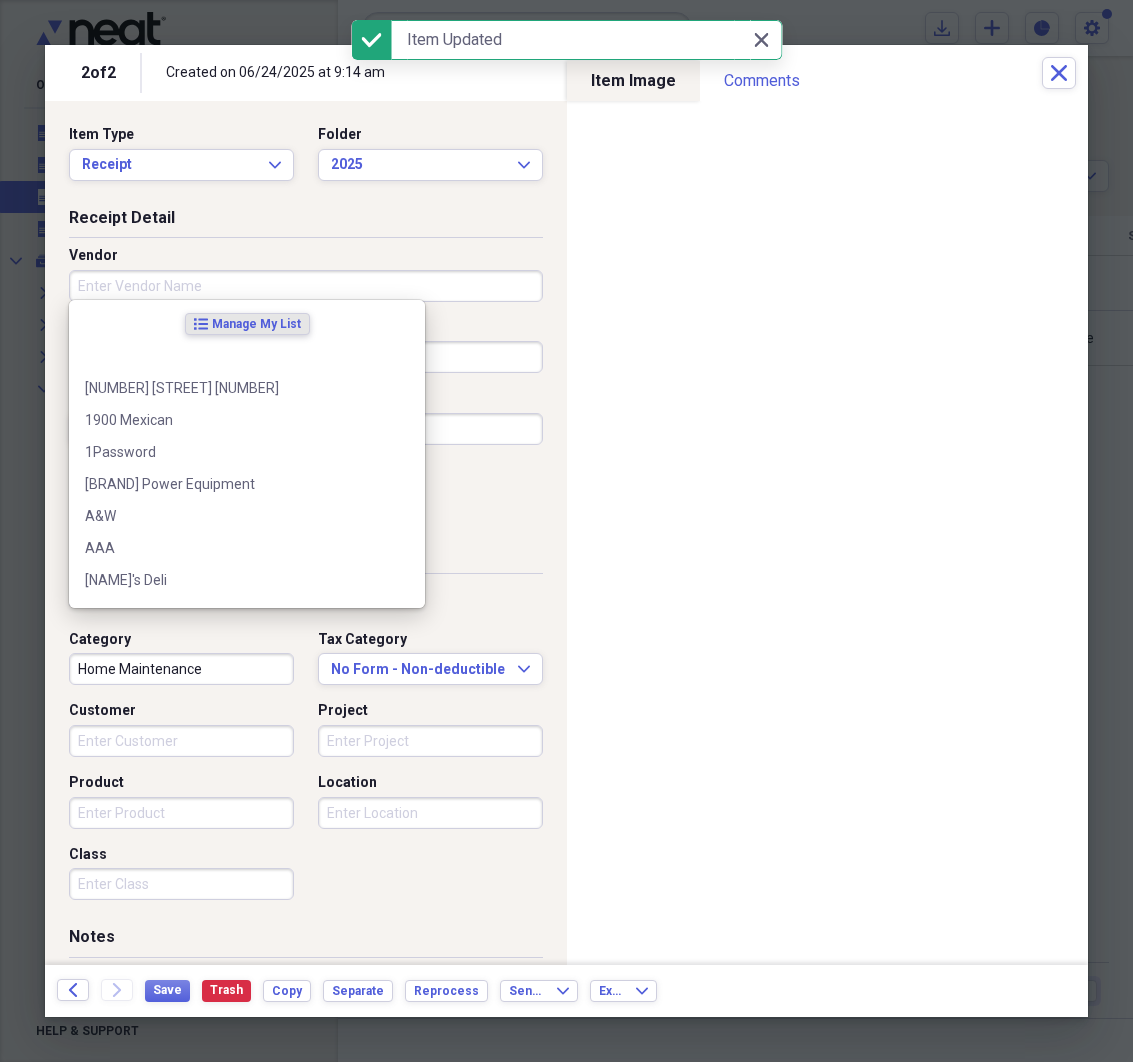 click on "Vendor" at bounding box center [306, 286] 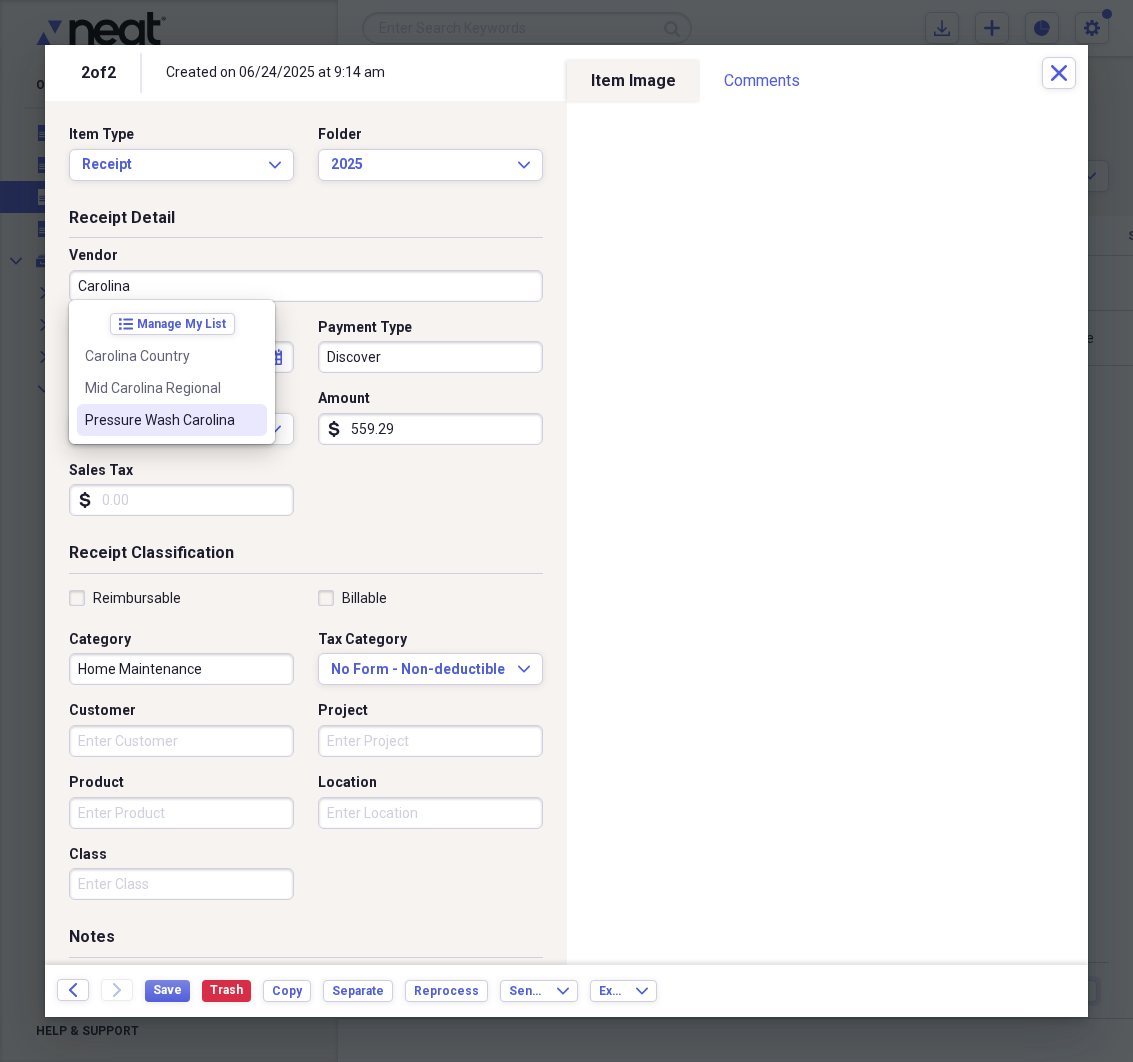 click on "Pressure Wash Carolina" at bounding box center (160, 420) 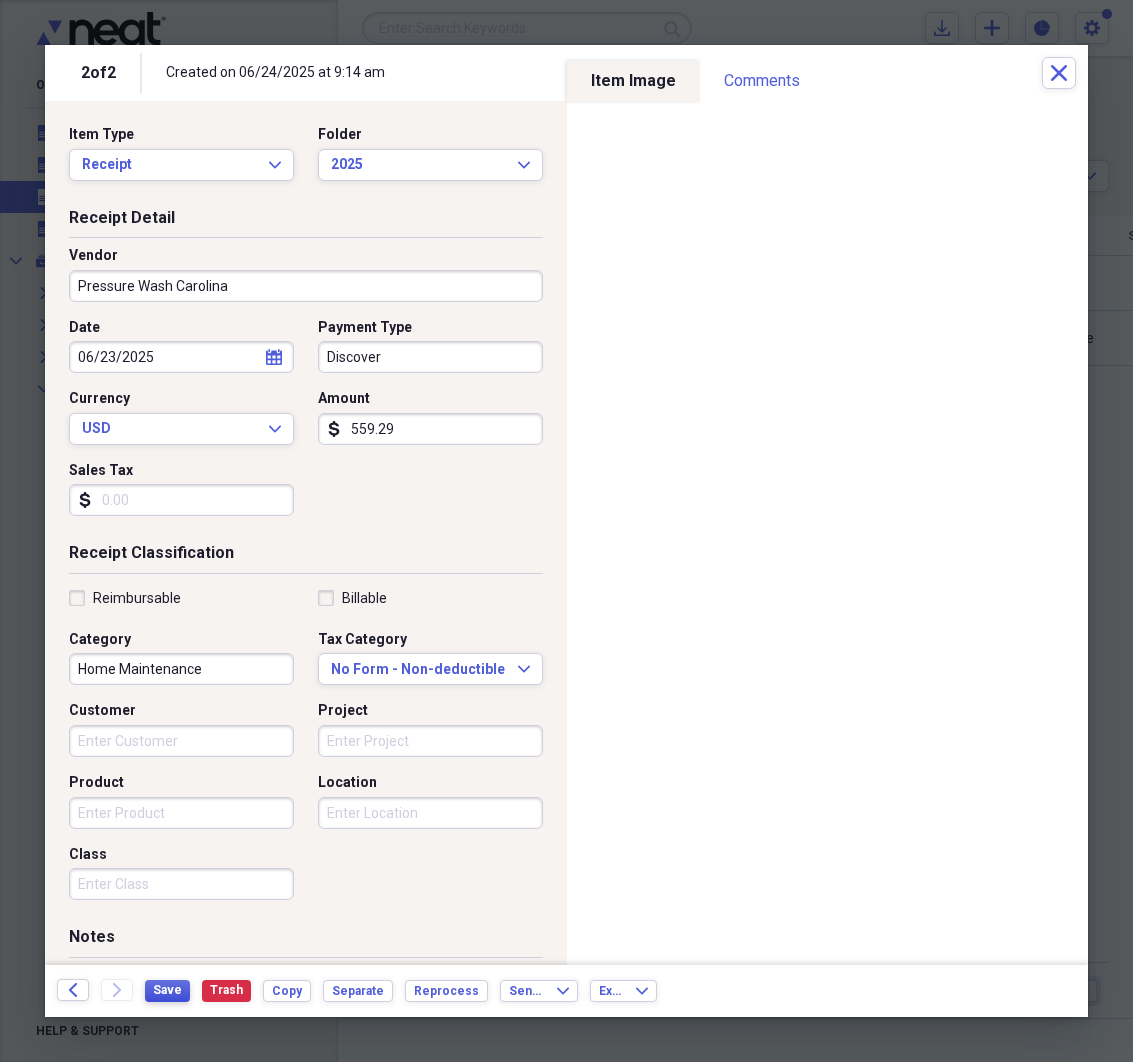 click on "Save" at bounding box center [167, 990] 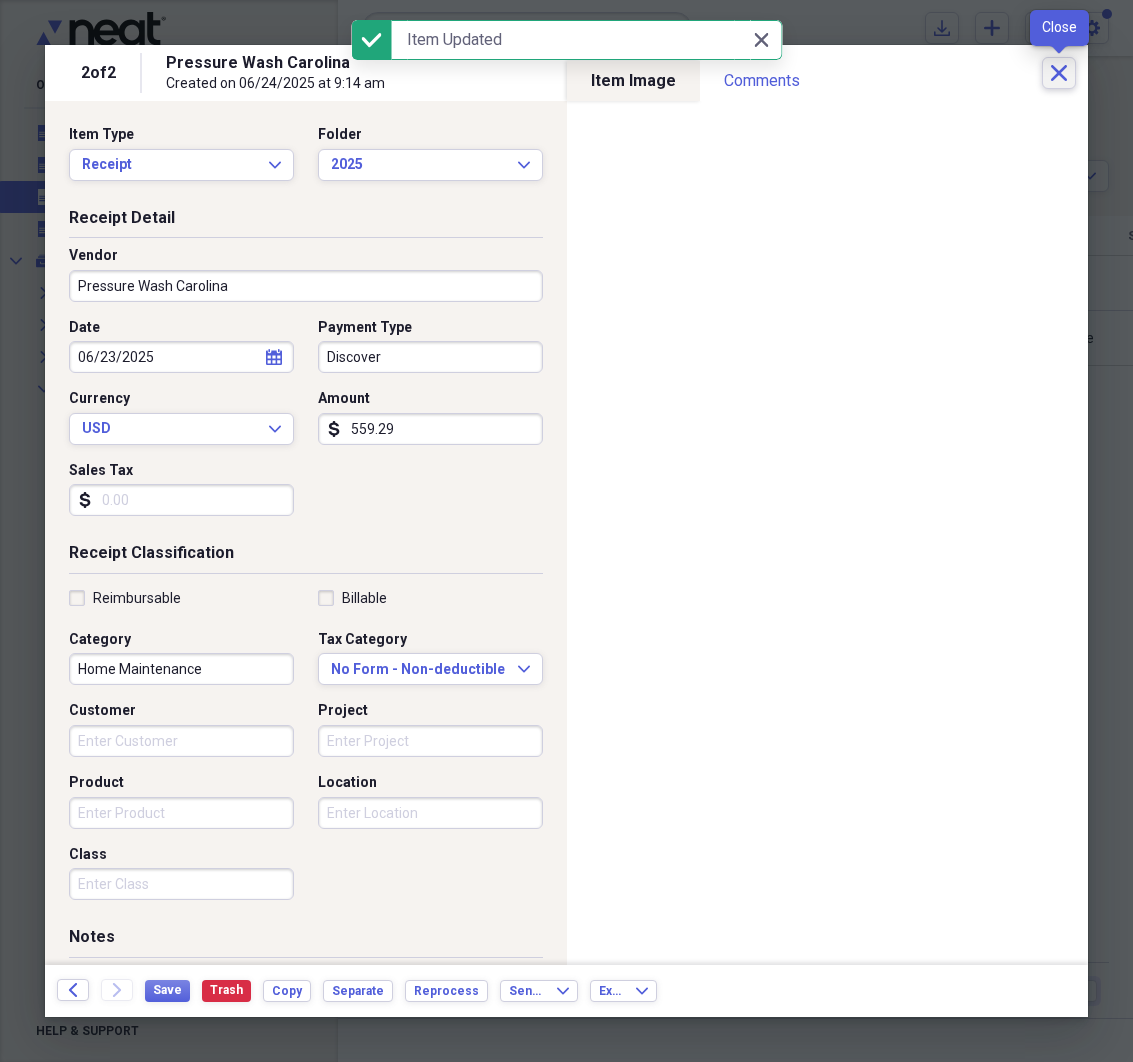 click on "Close" 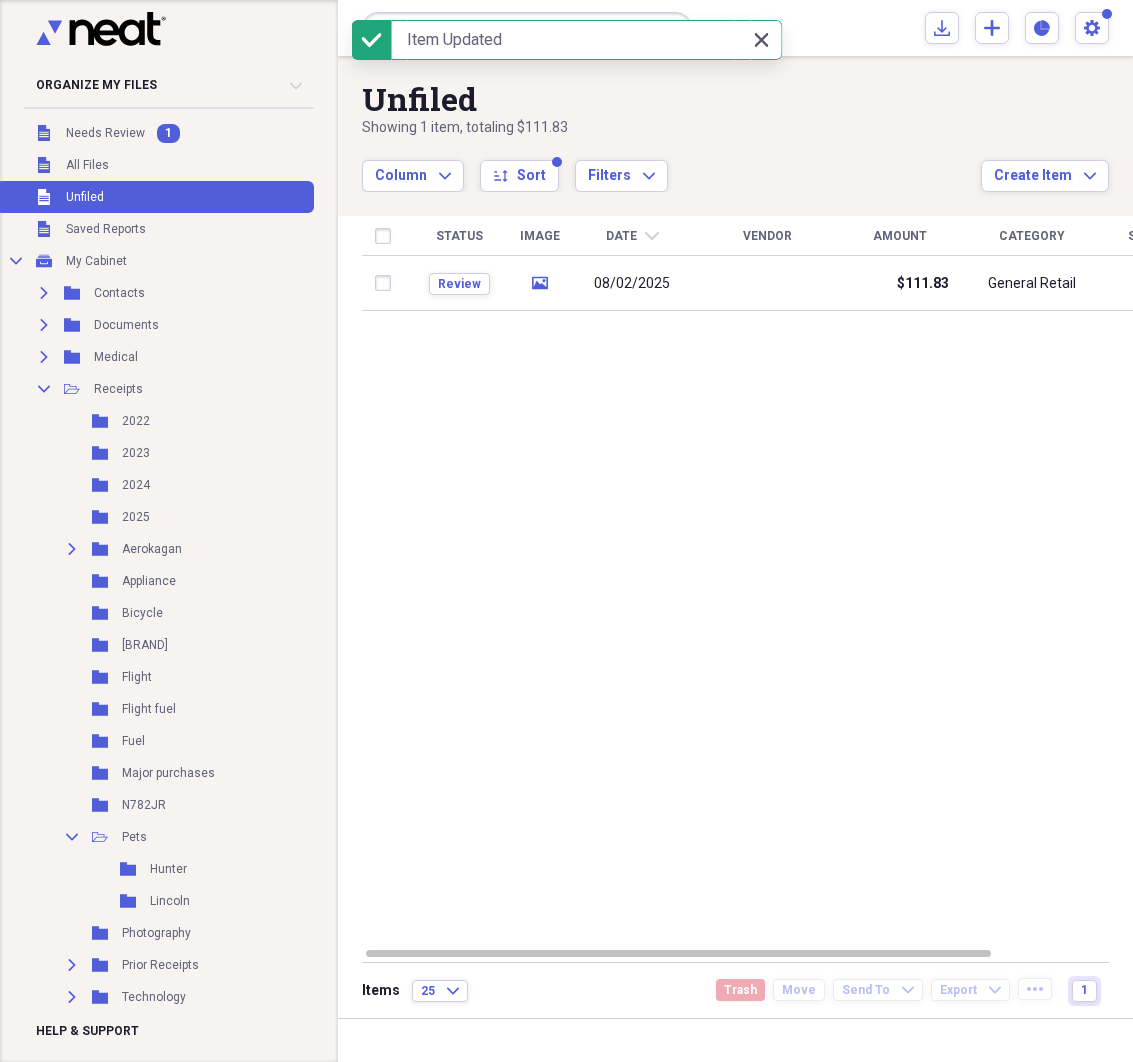 click on "Close Close" at bounding box center (762, 40) 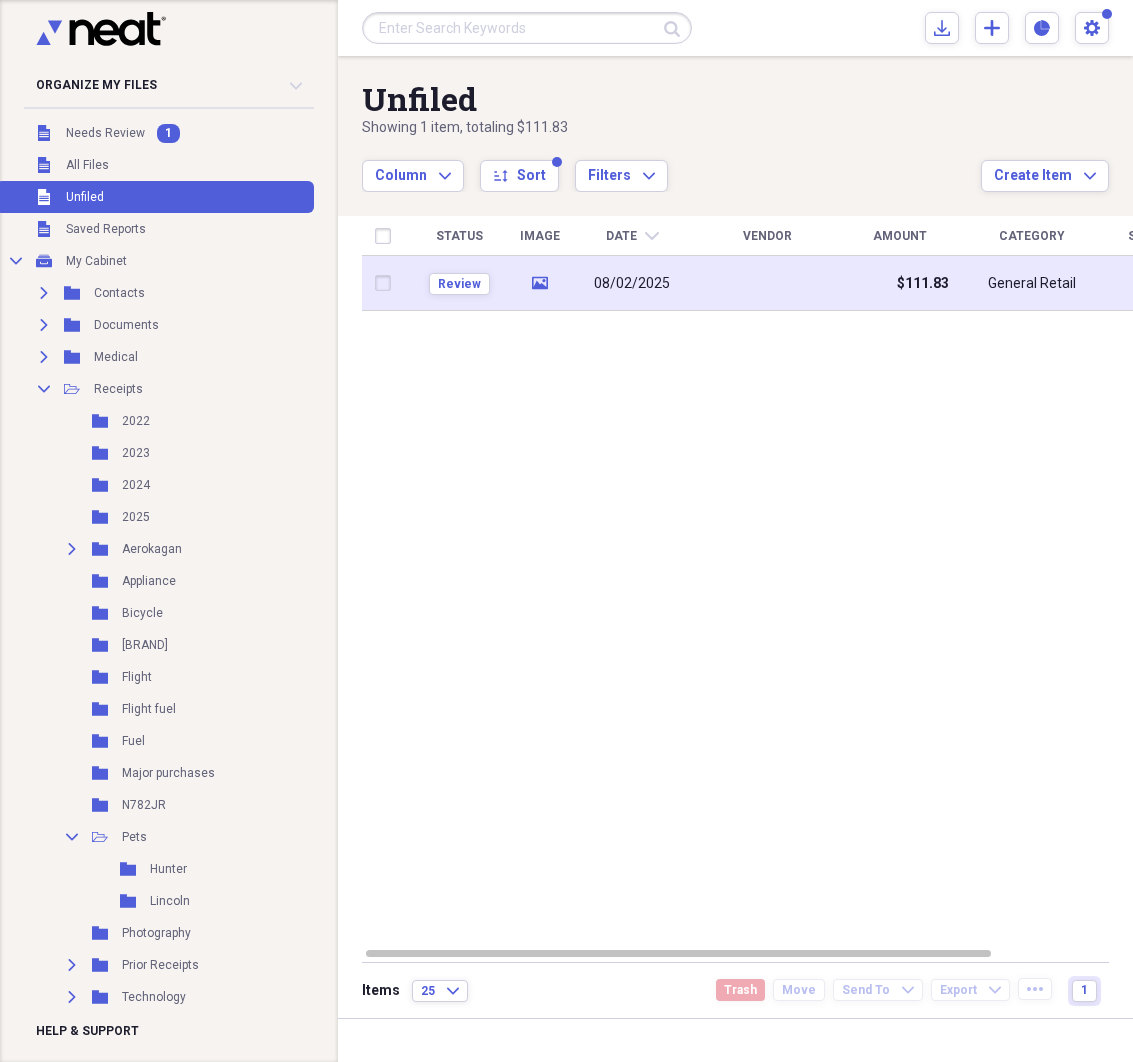 click at bounding box center (767, 283) 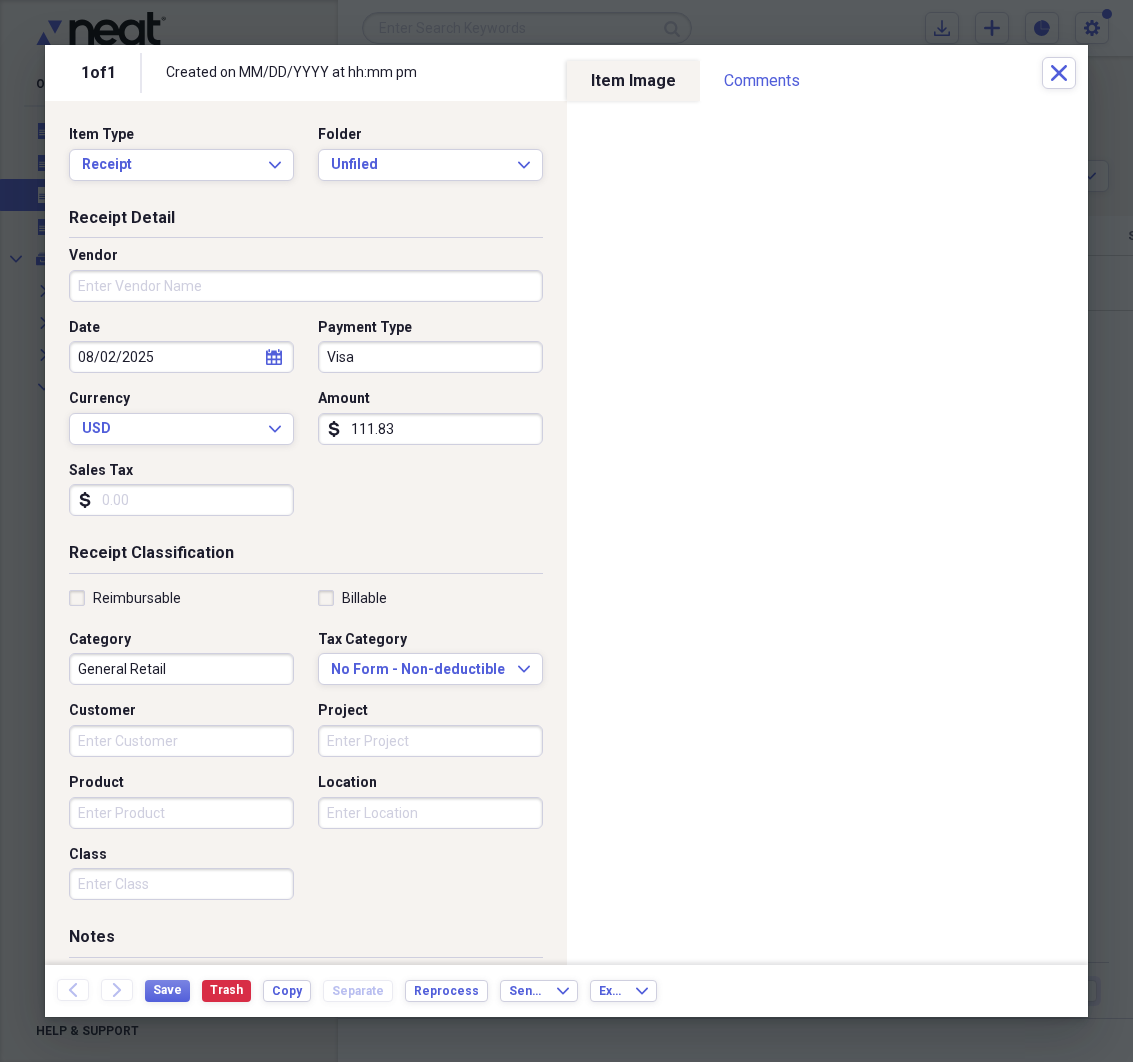 click on "Vendor" at bounding box center [306, 286] 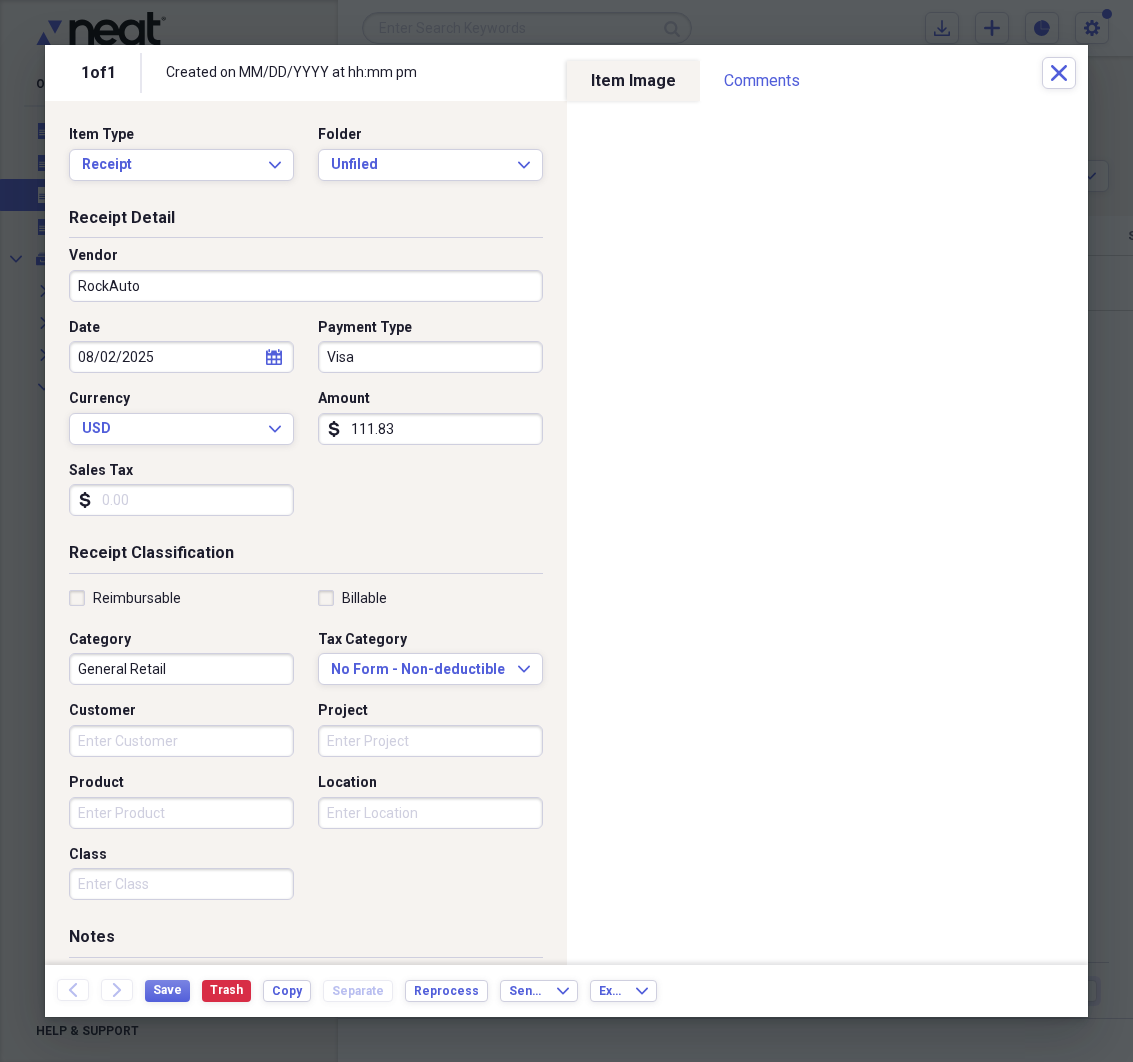 type on "RockAuto" 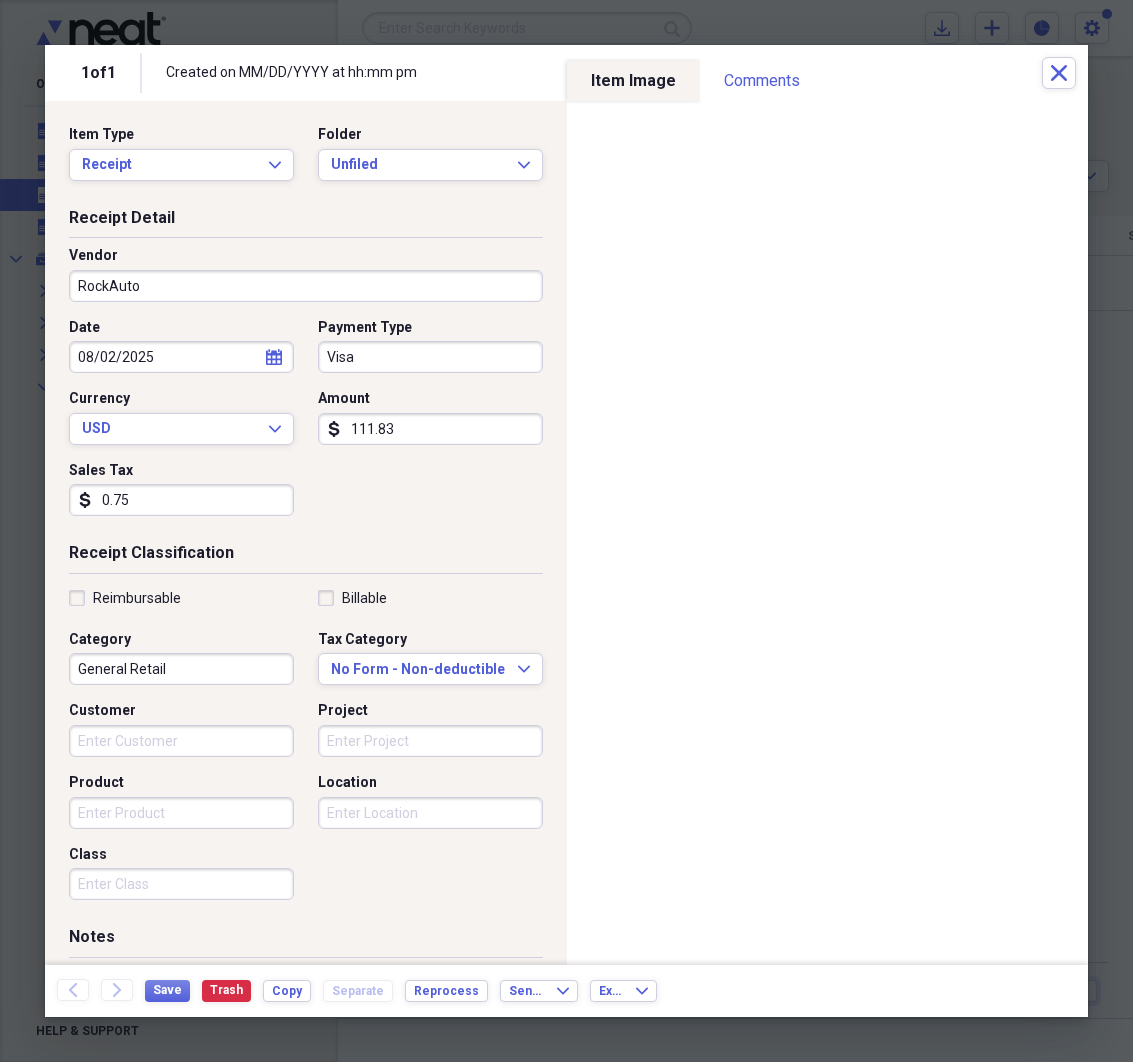 type on "7.56" 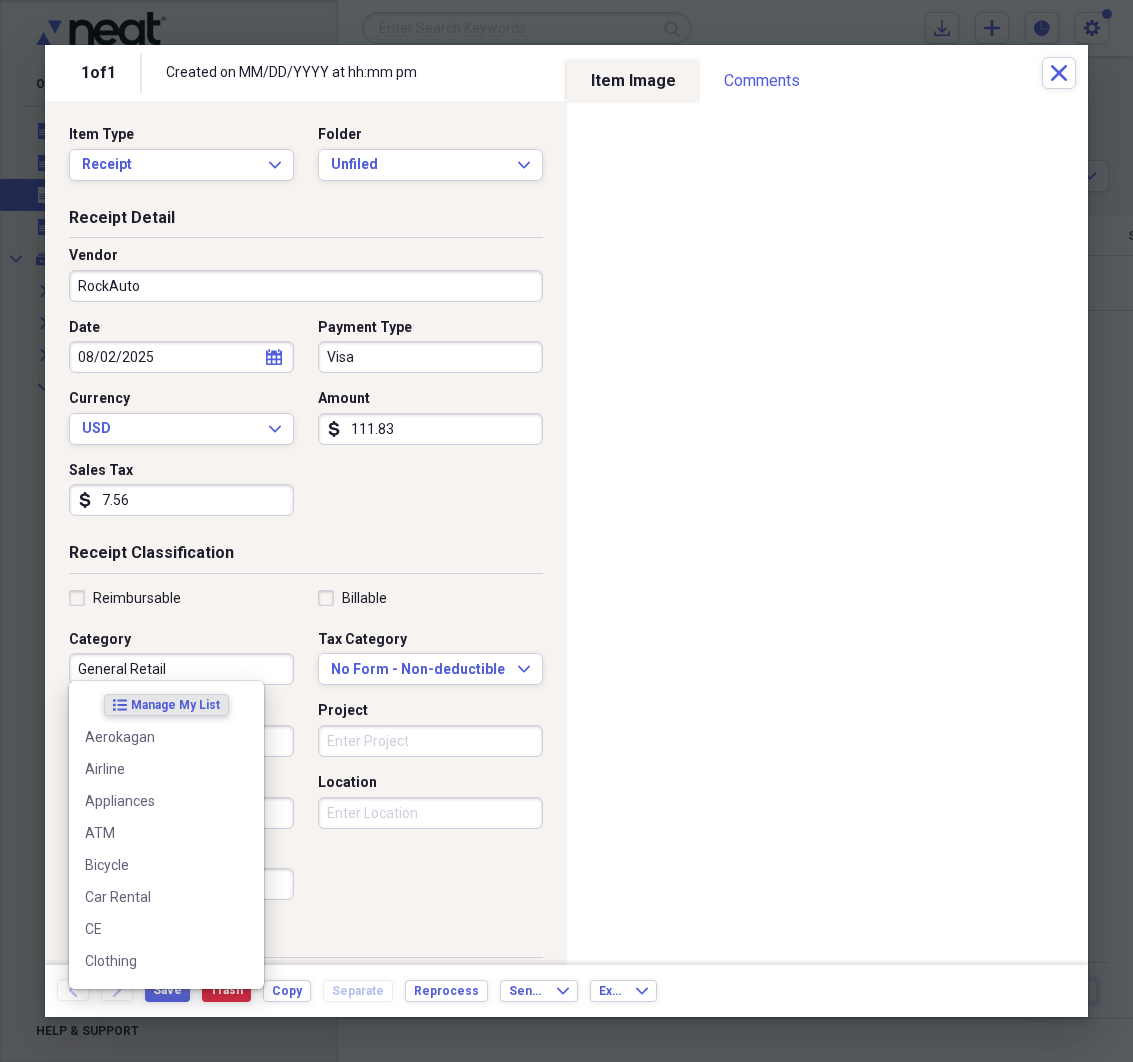 click on "General Retail" at bounding box center (181, 669) 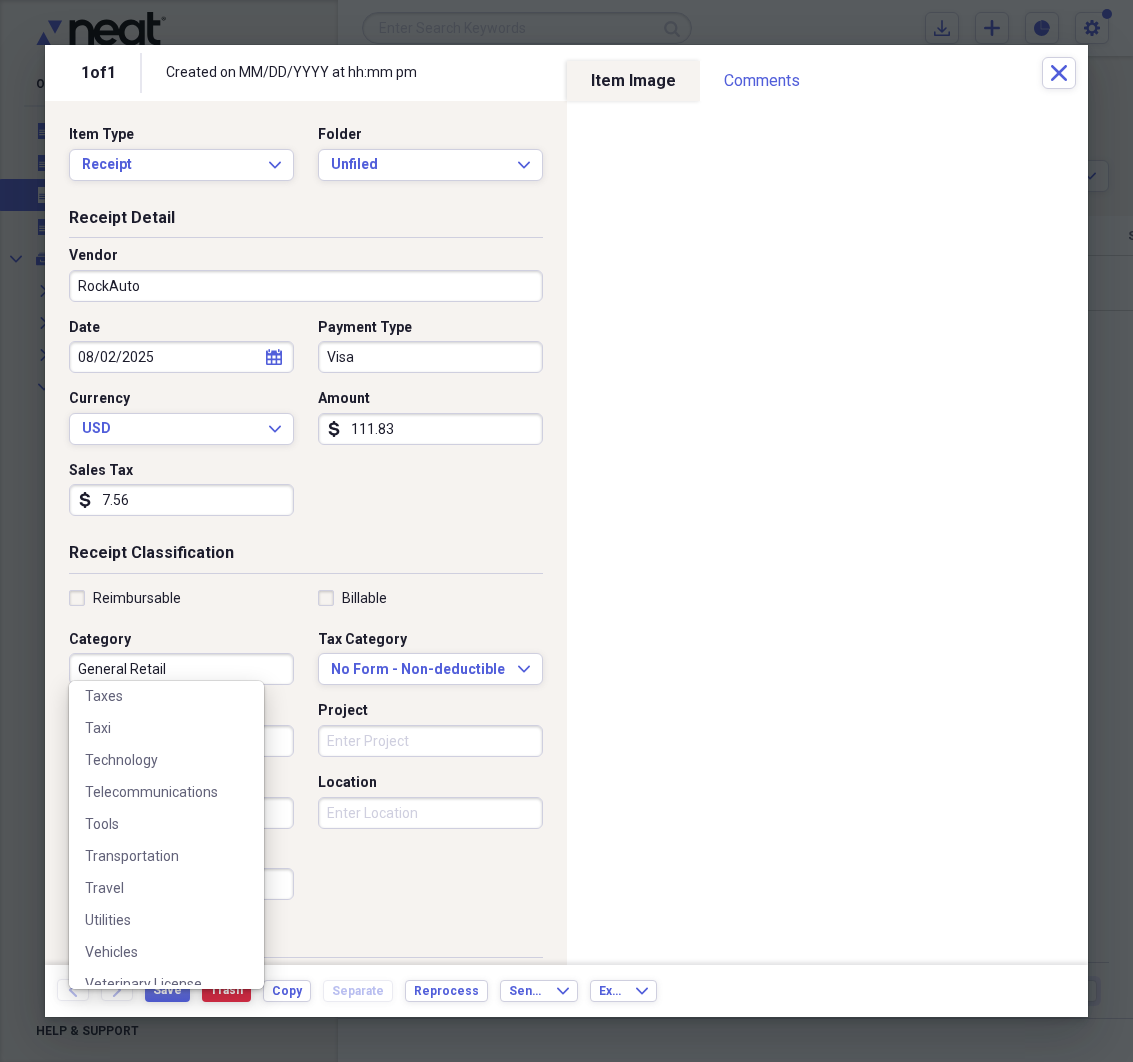 scroll, scrollTop: 1596, scrollLeft: 0, axis: vertical 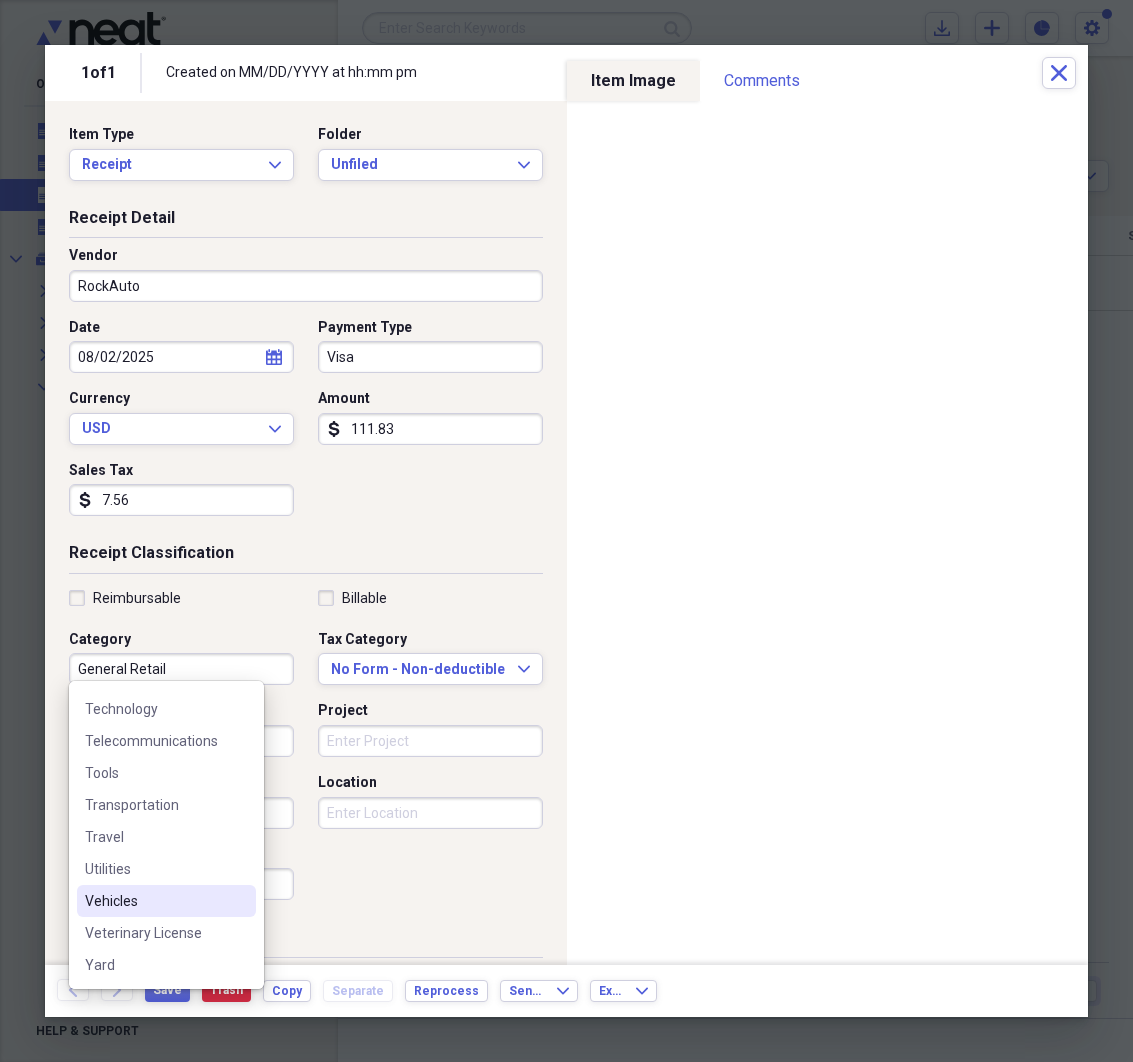 click on "Vehicles" at bounding box center (154, 901) 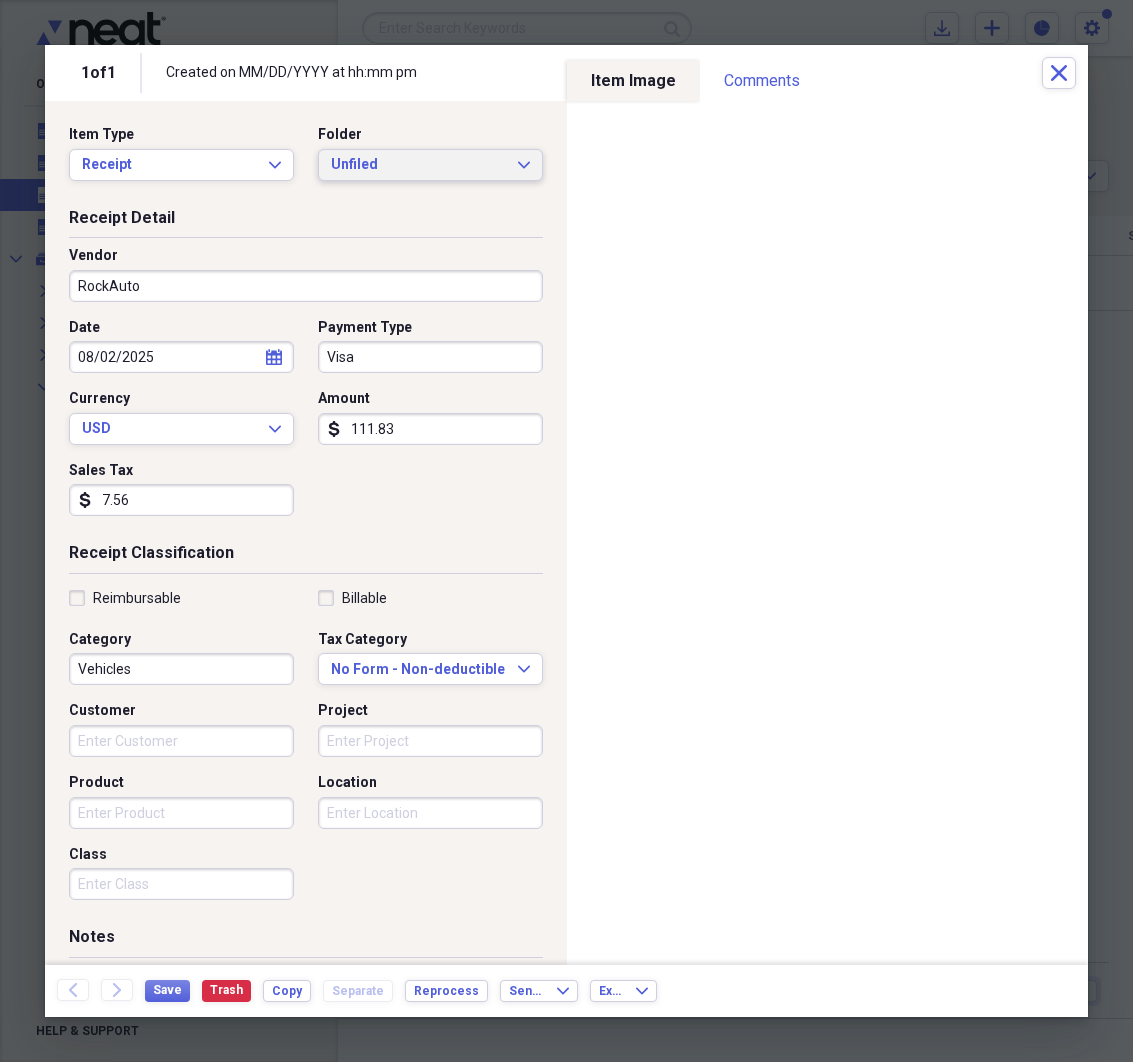 click on "Unfiled Expand" at bounding box center (430, 165) 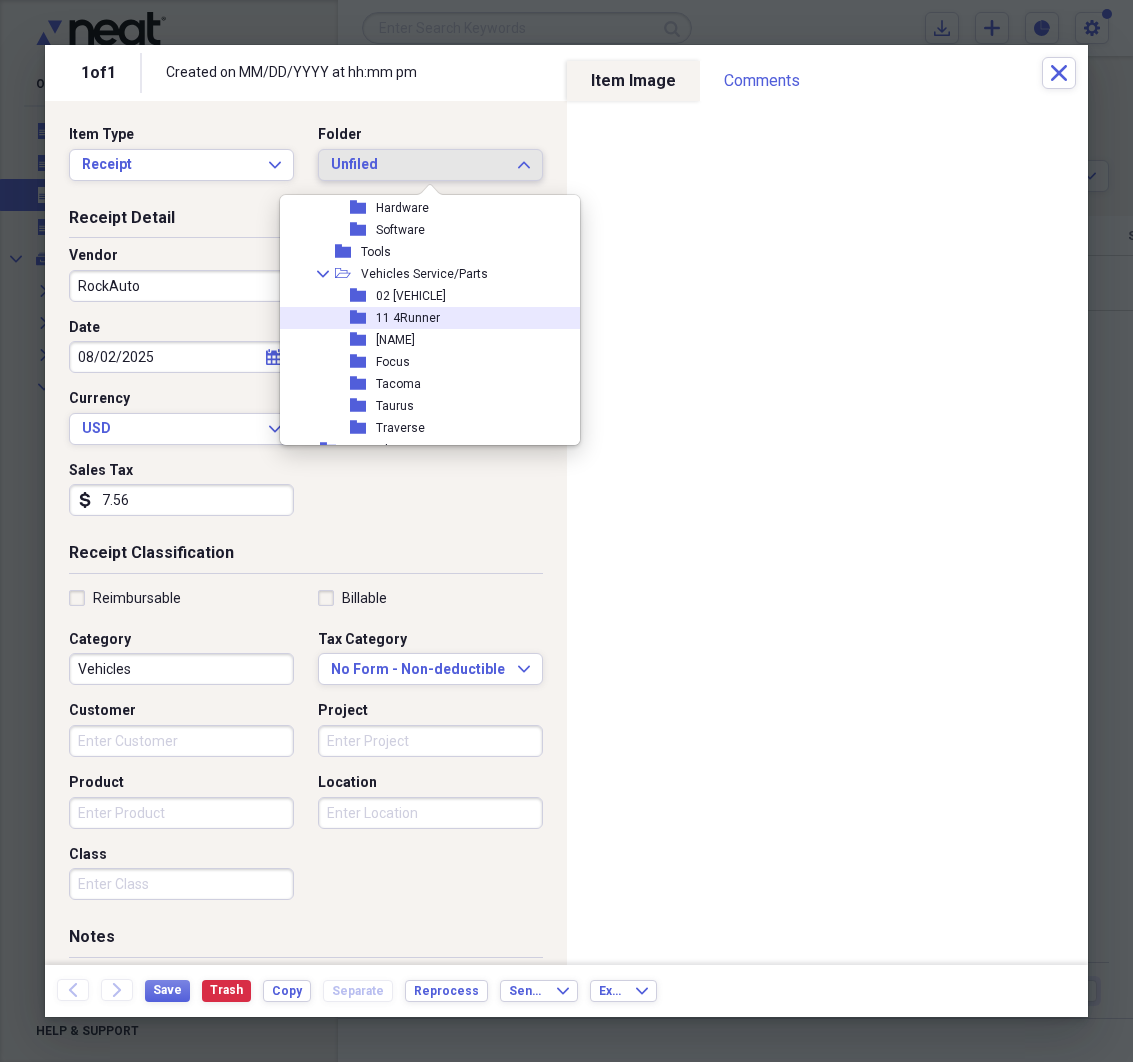 scroll, scrollTop: 763, scrollLeft: 0, axis: vertical 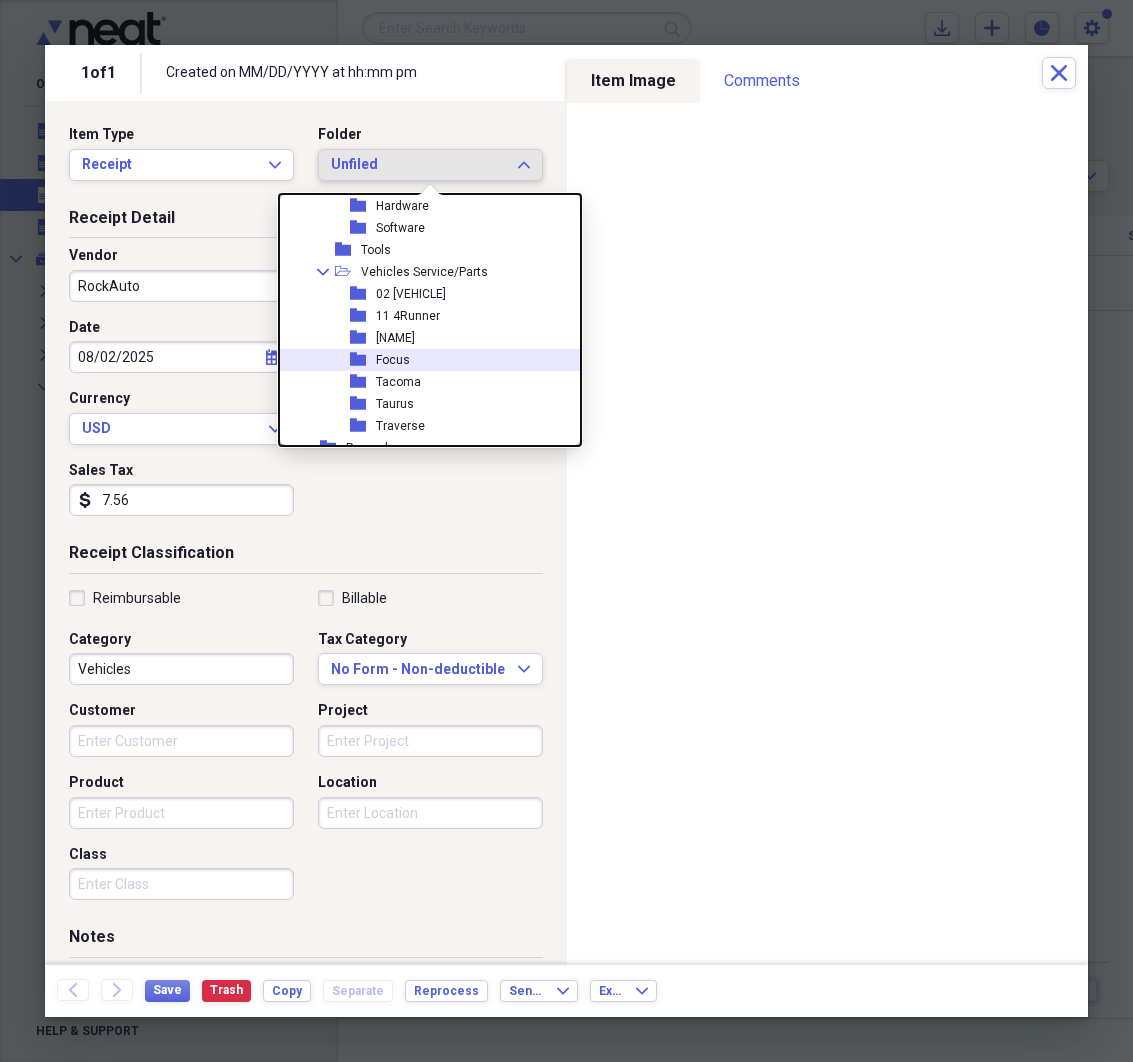click on "Focus" at bounding box center [393, 360] 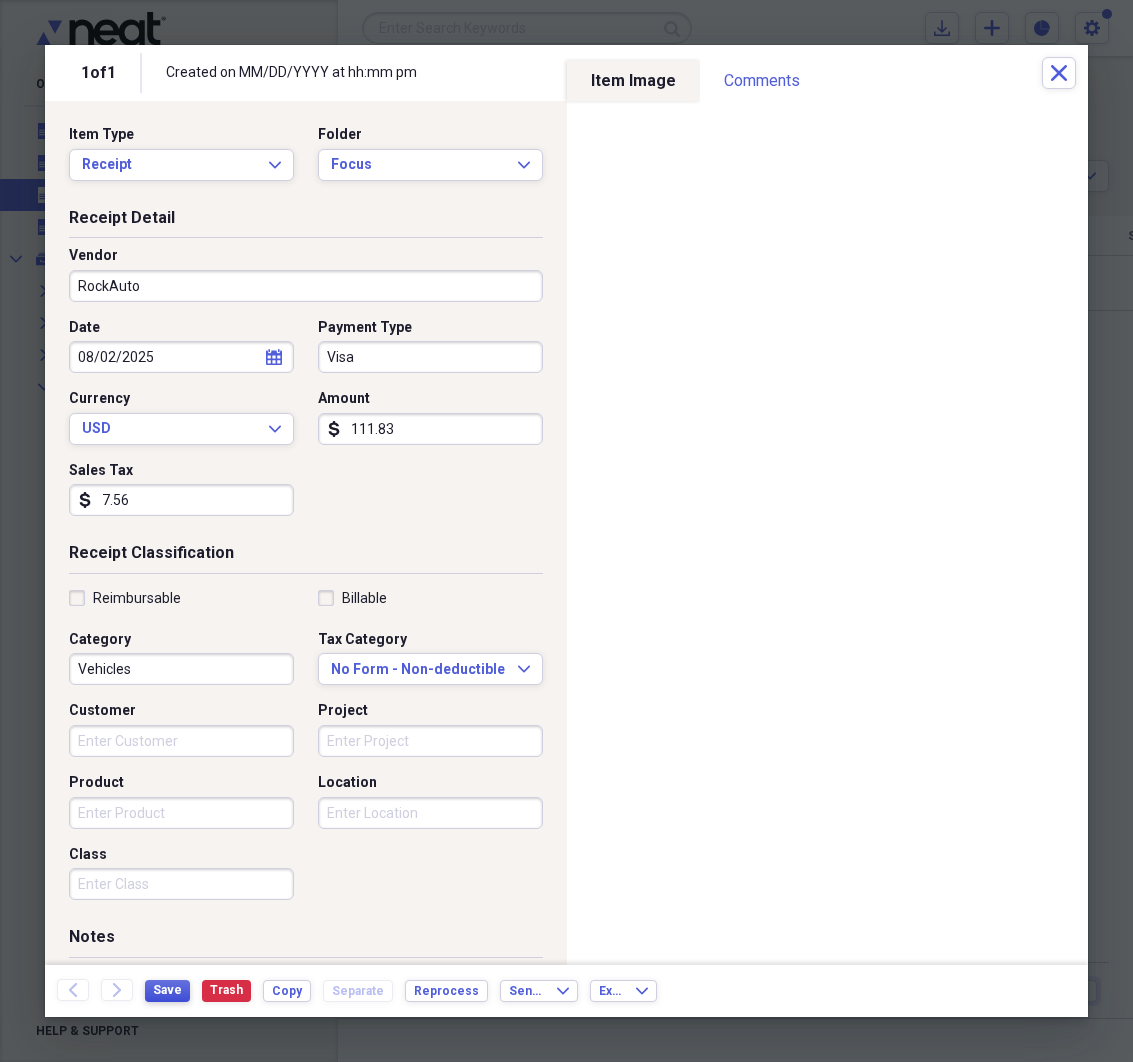 click on "Save" at bounding box center [167, 991] 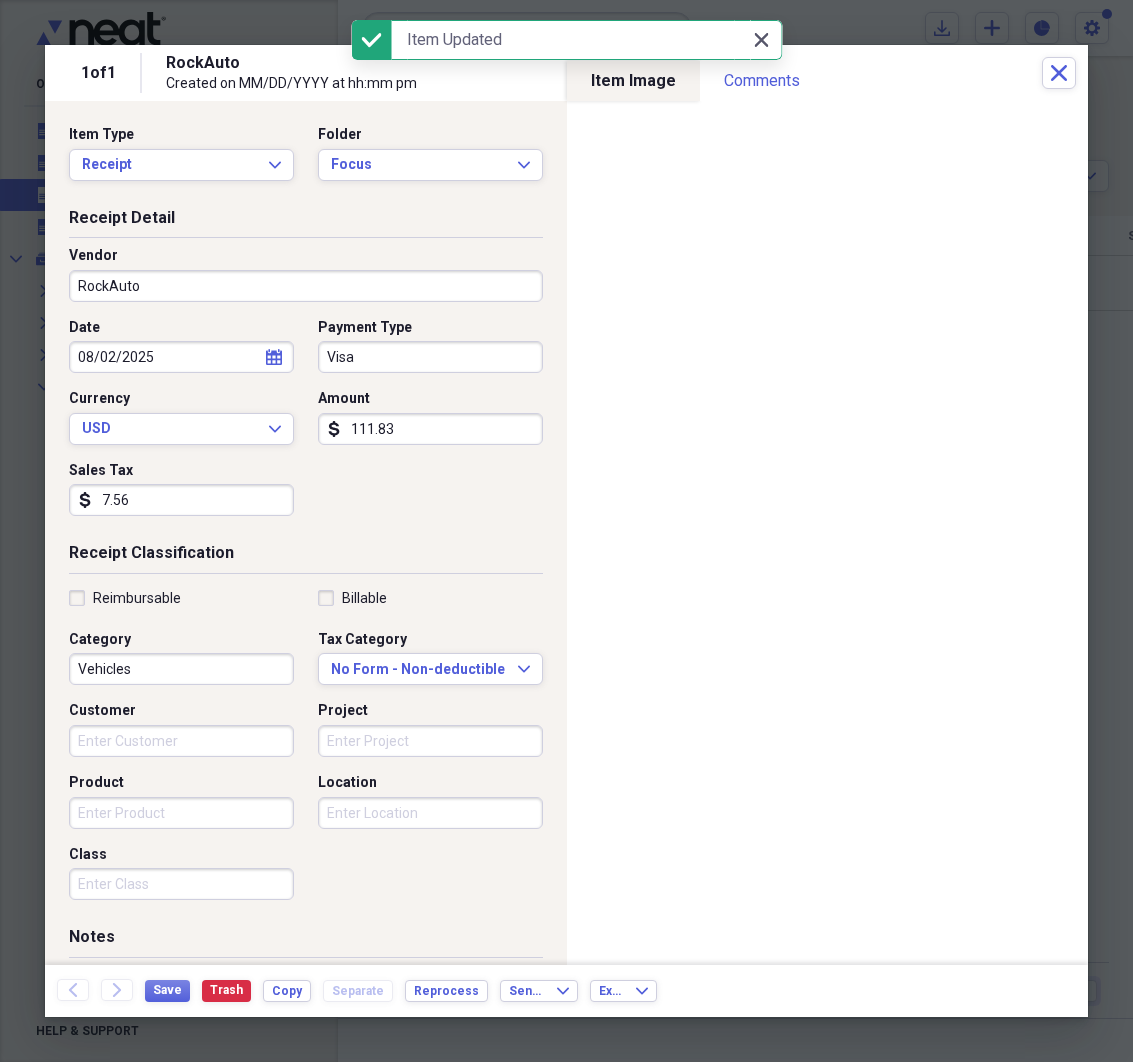 click on "Close Close" at bounding box center [762, 40] 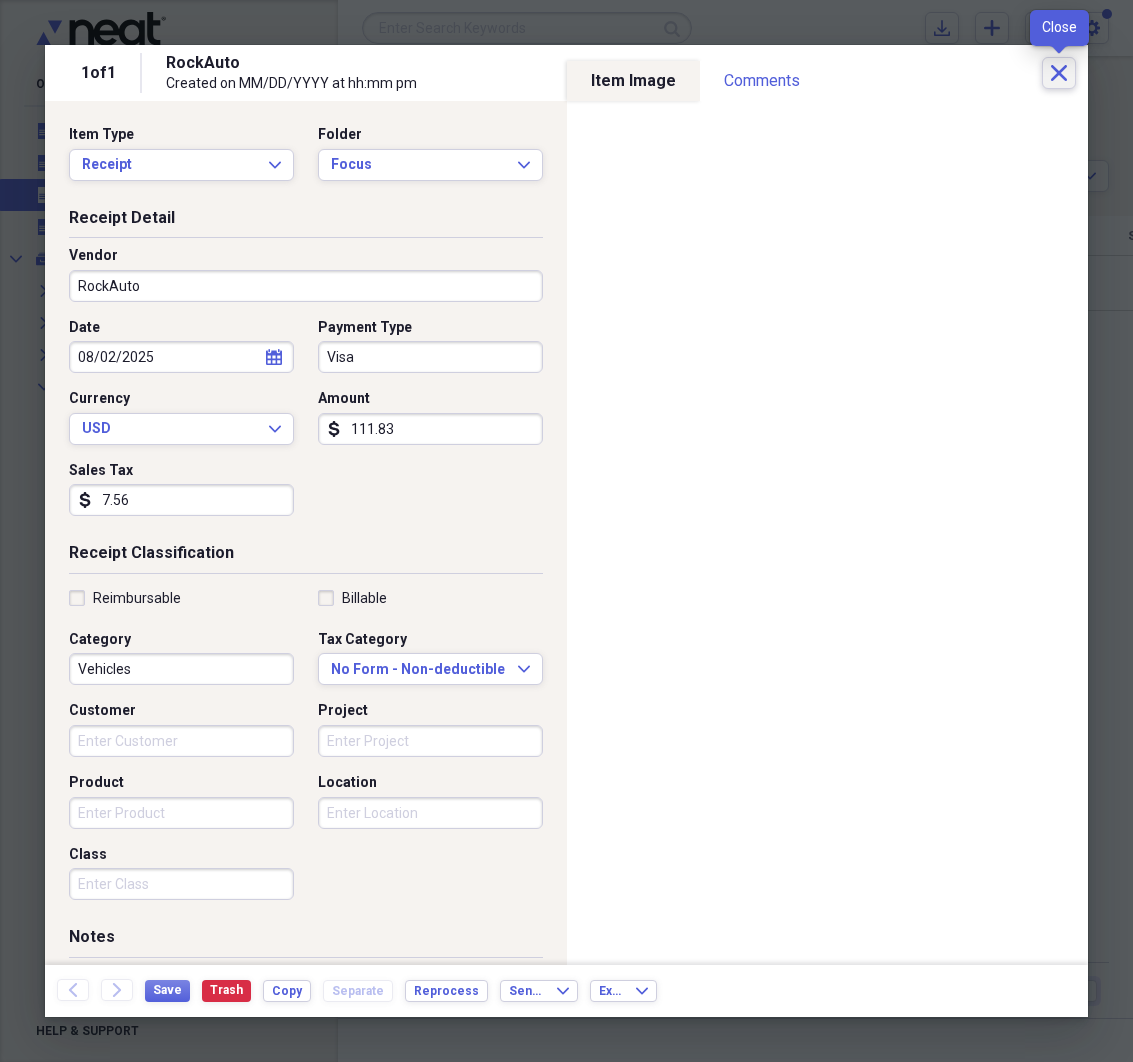 click on "Close" 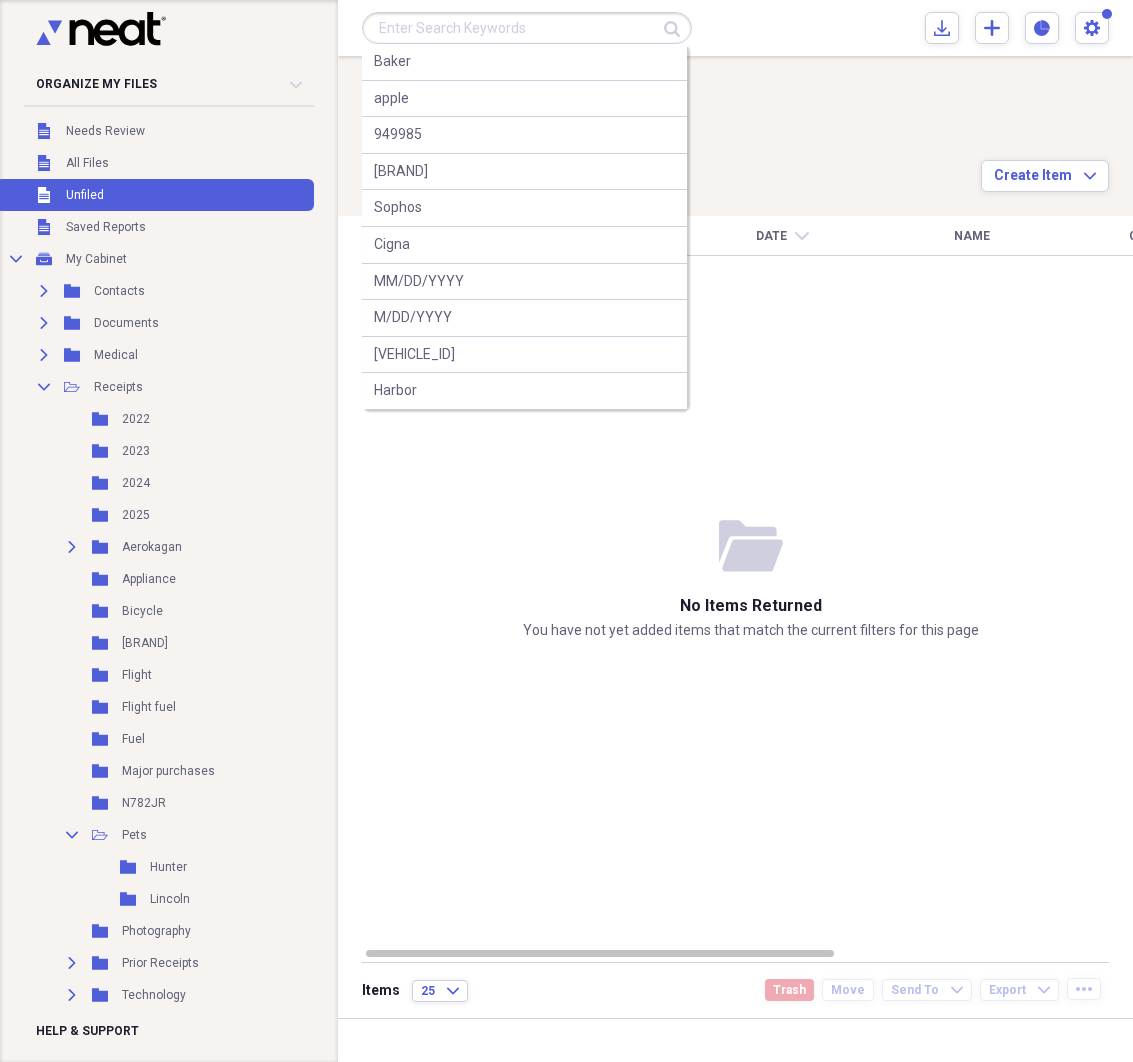 click at bounding box center (527, 28) 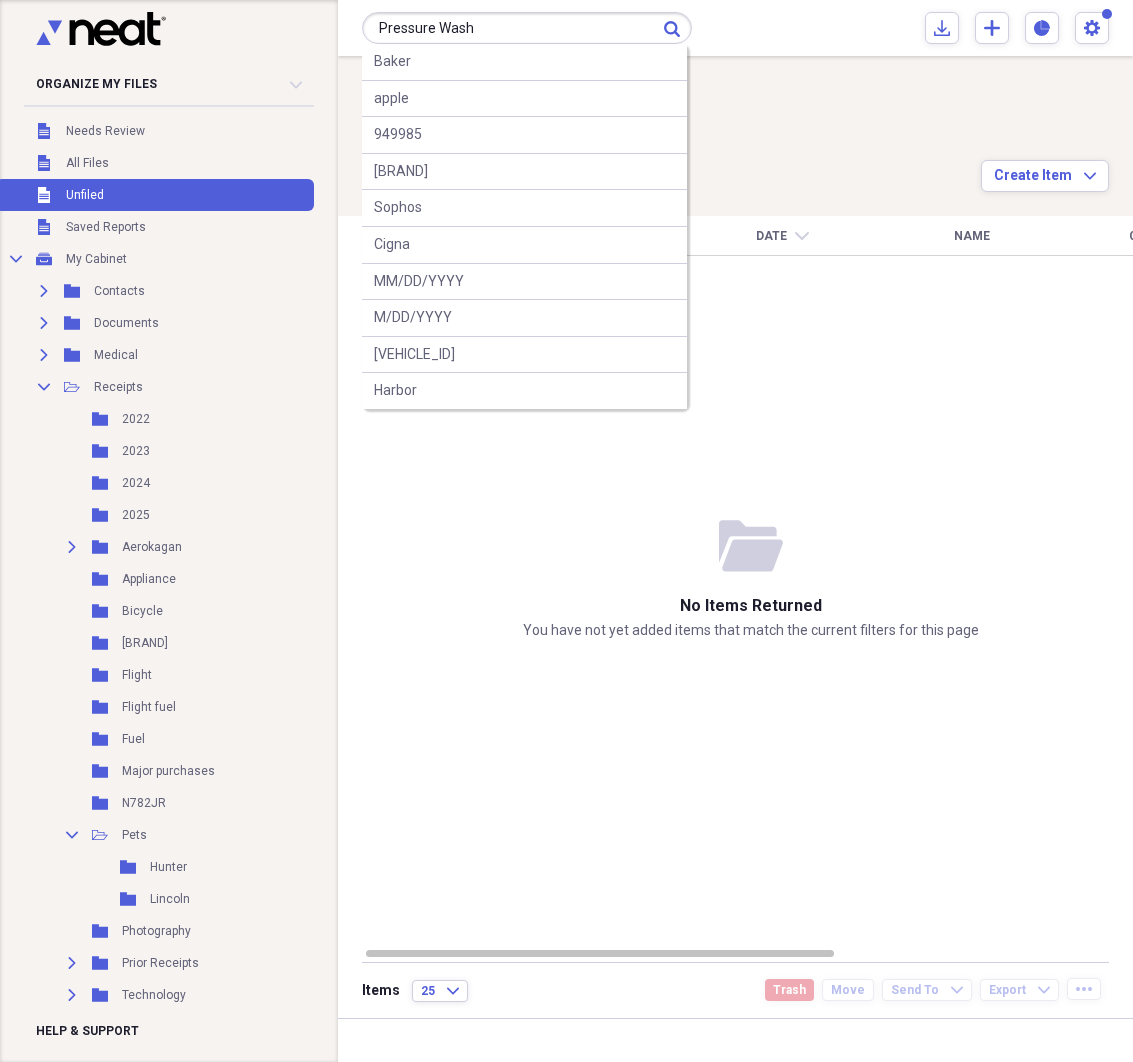 type on "Pressure Wash" 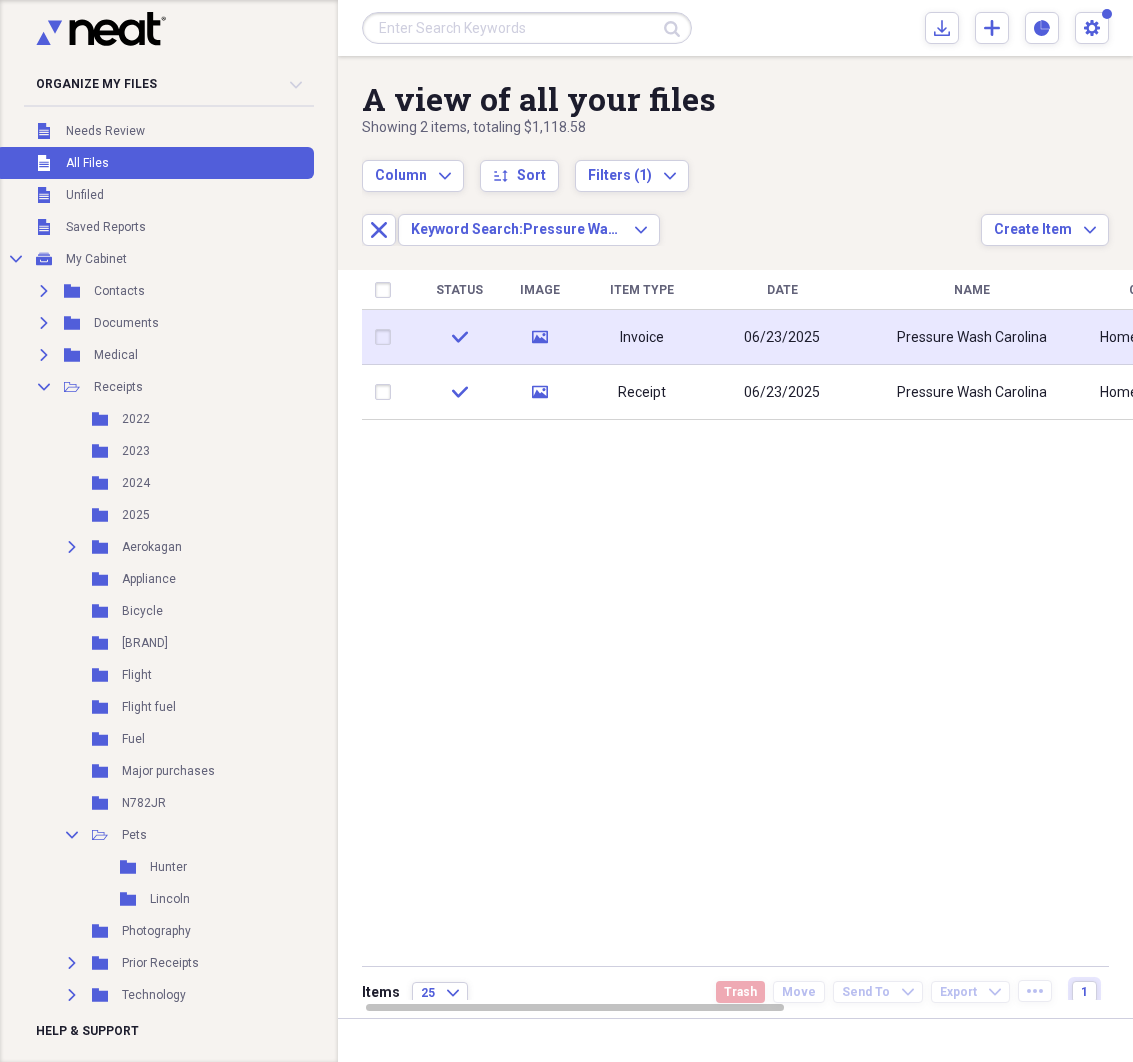 click on "Invoice" at bounding box center (642, 337) 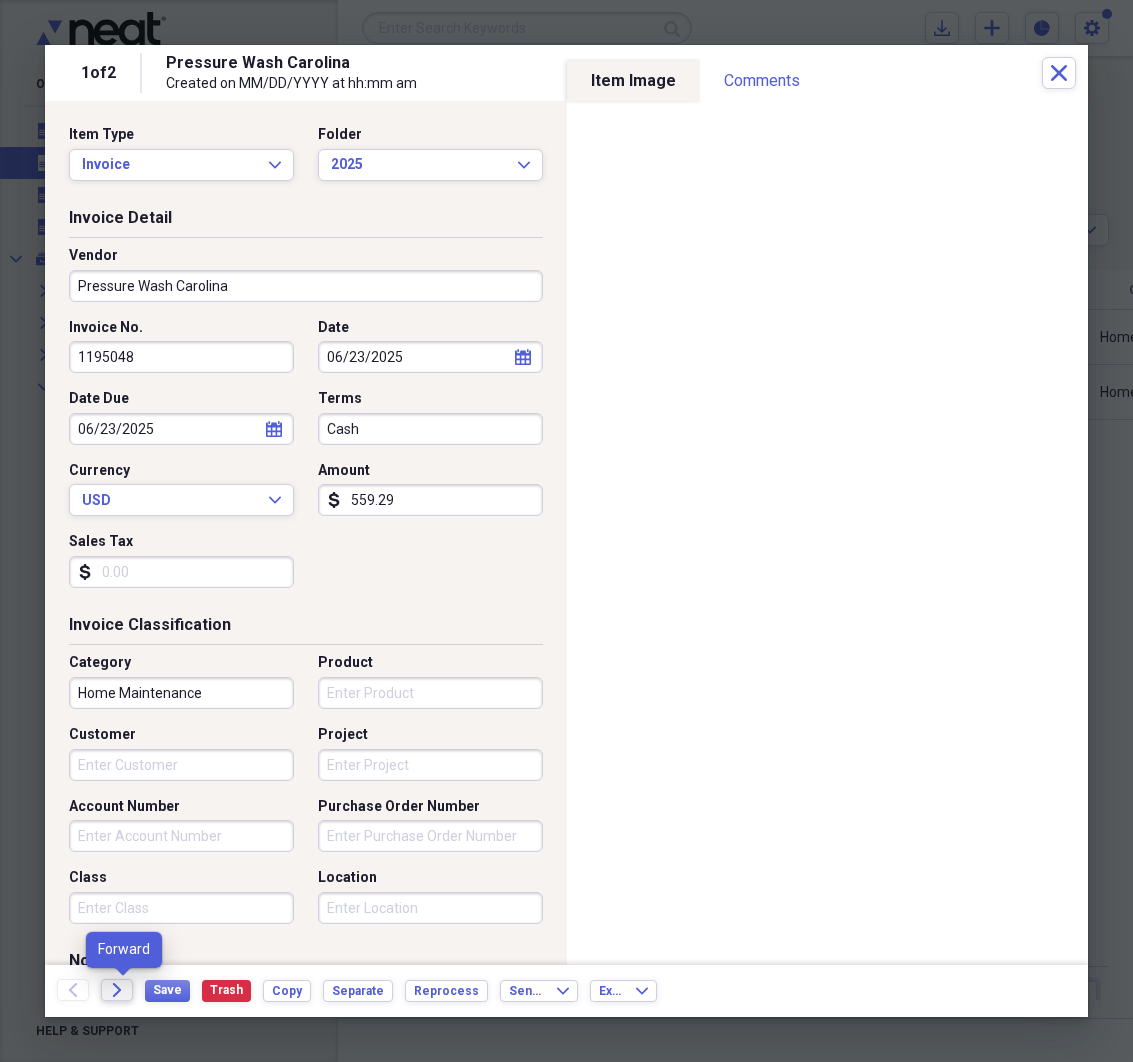 click on "Forward" 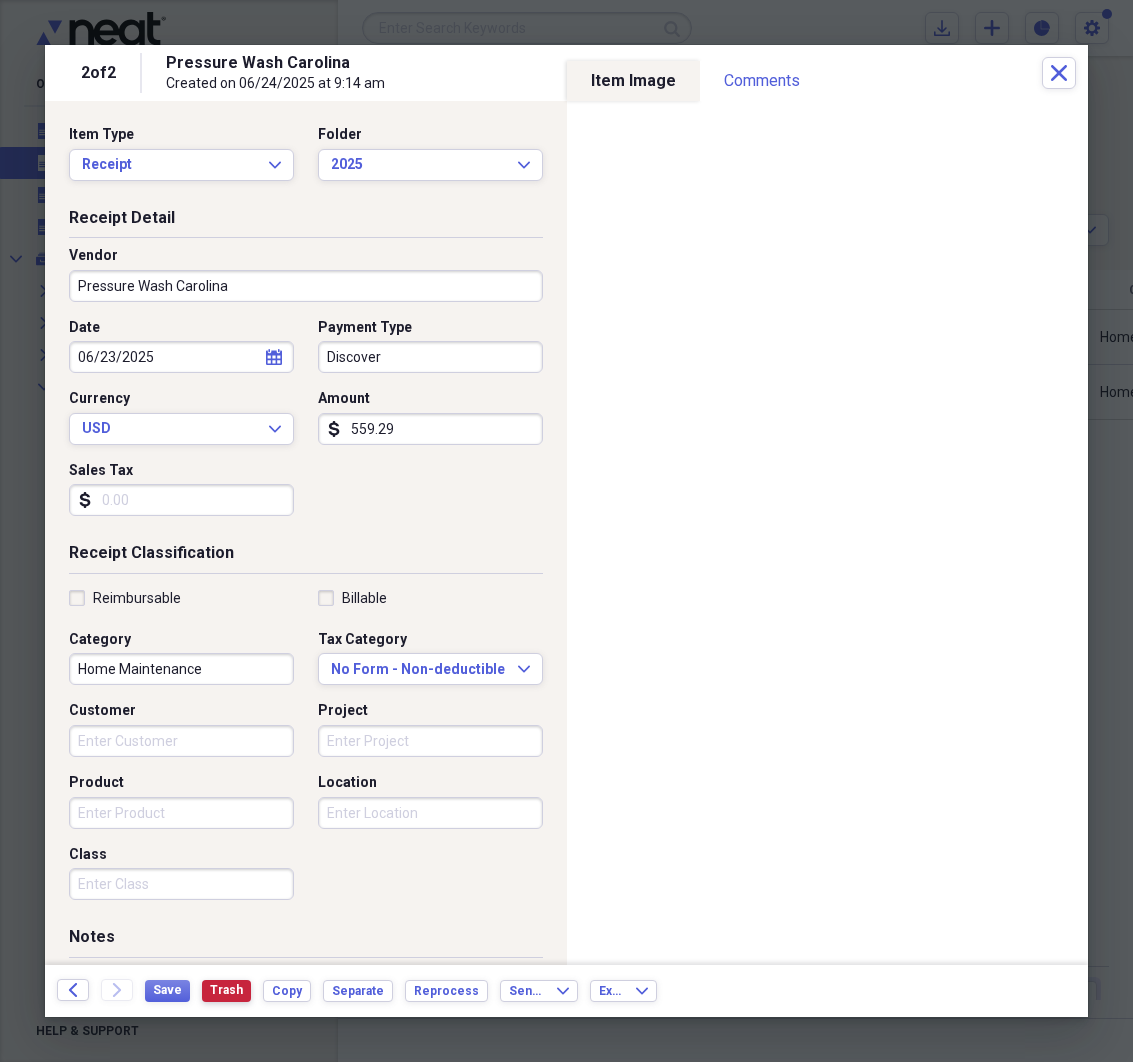 click on "Trash" at bounding box center [226, 990] 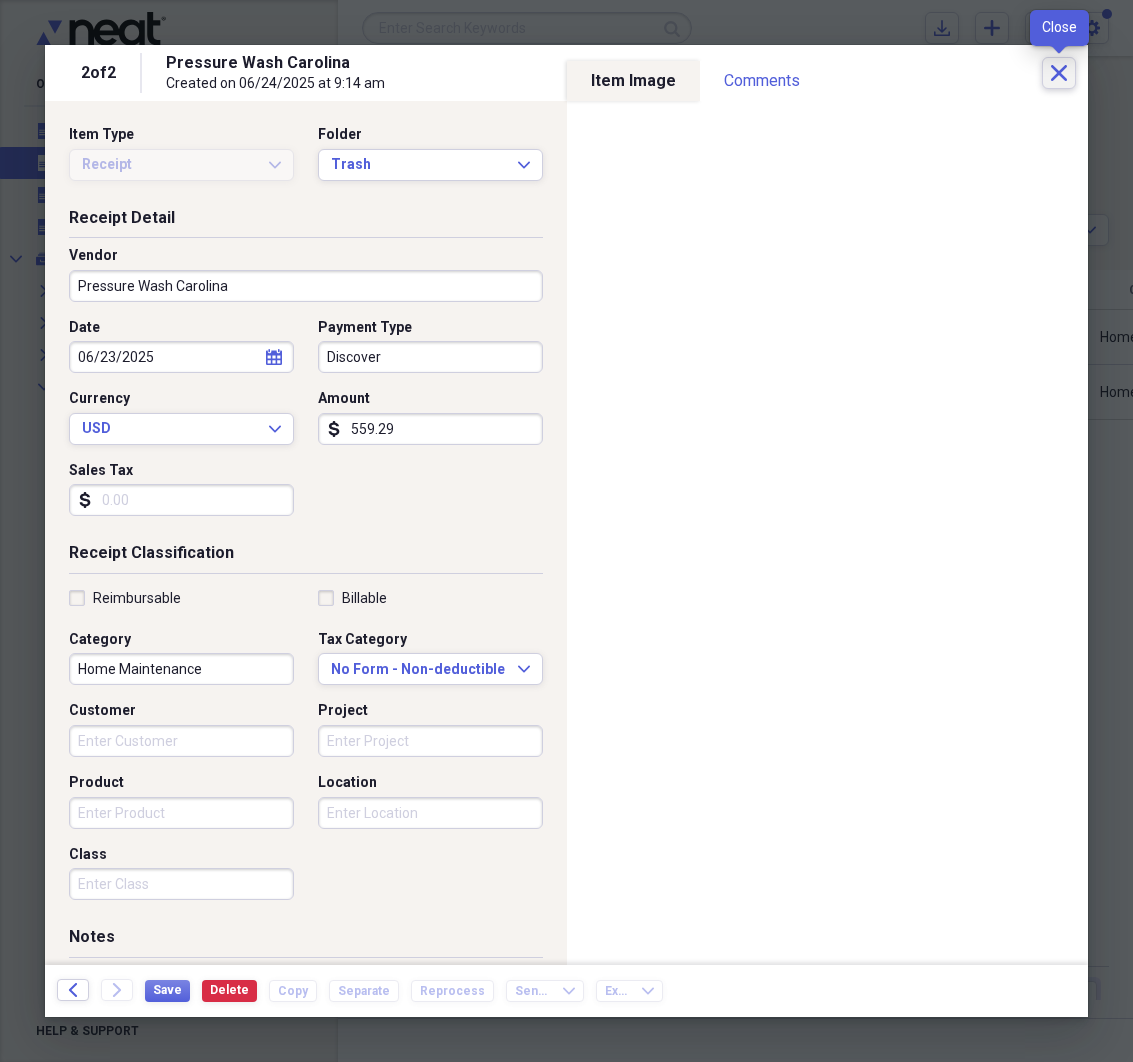 click on "Close" 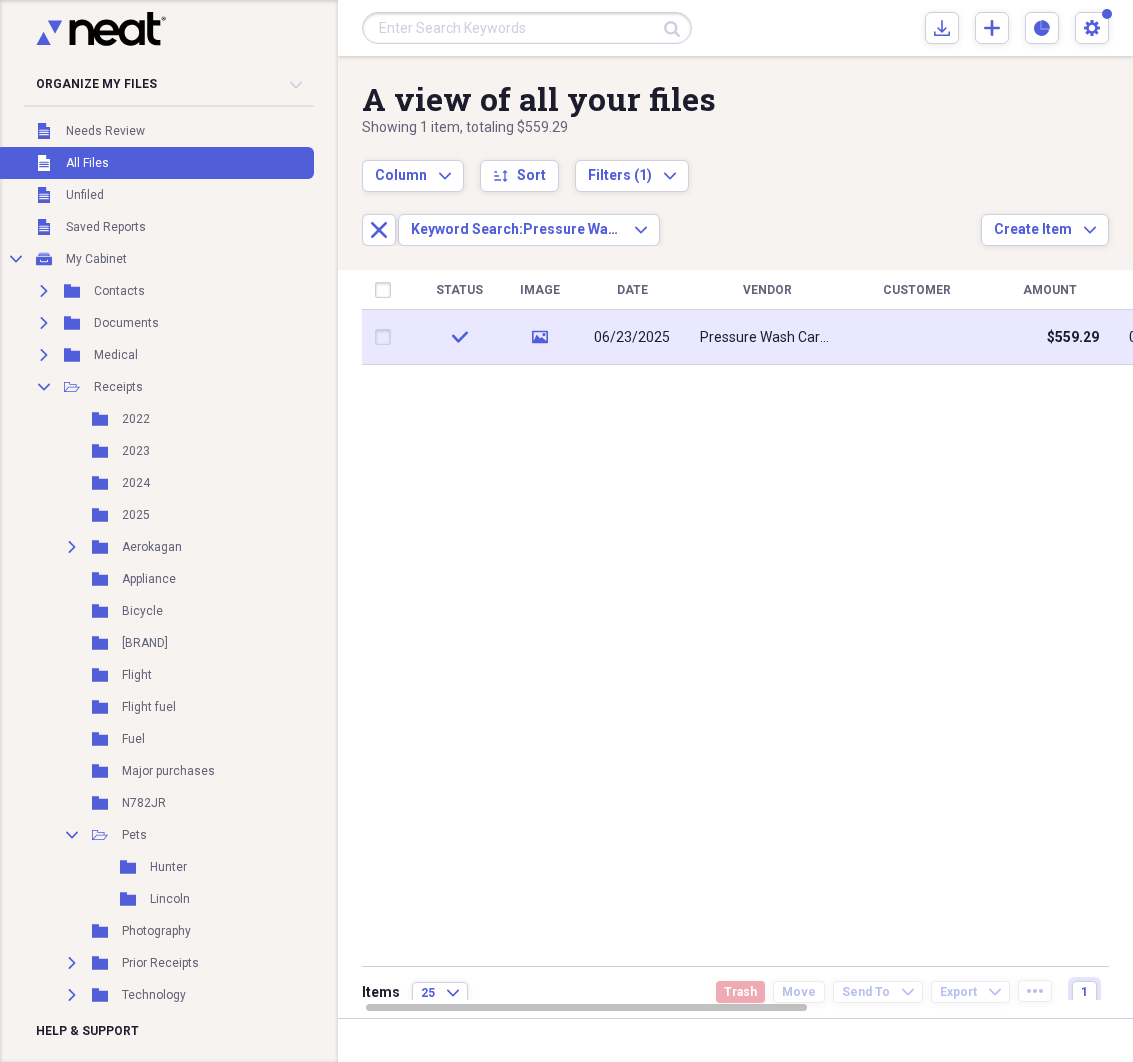 click on "Pressure Wash Carolina" at bounding box center [767, 338] 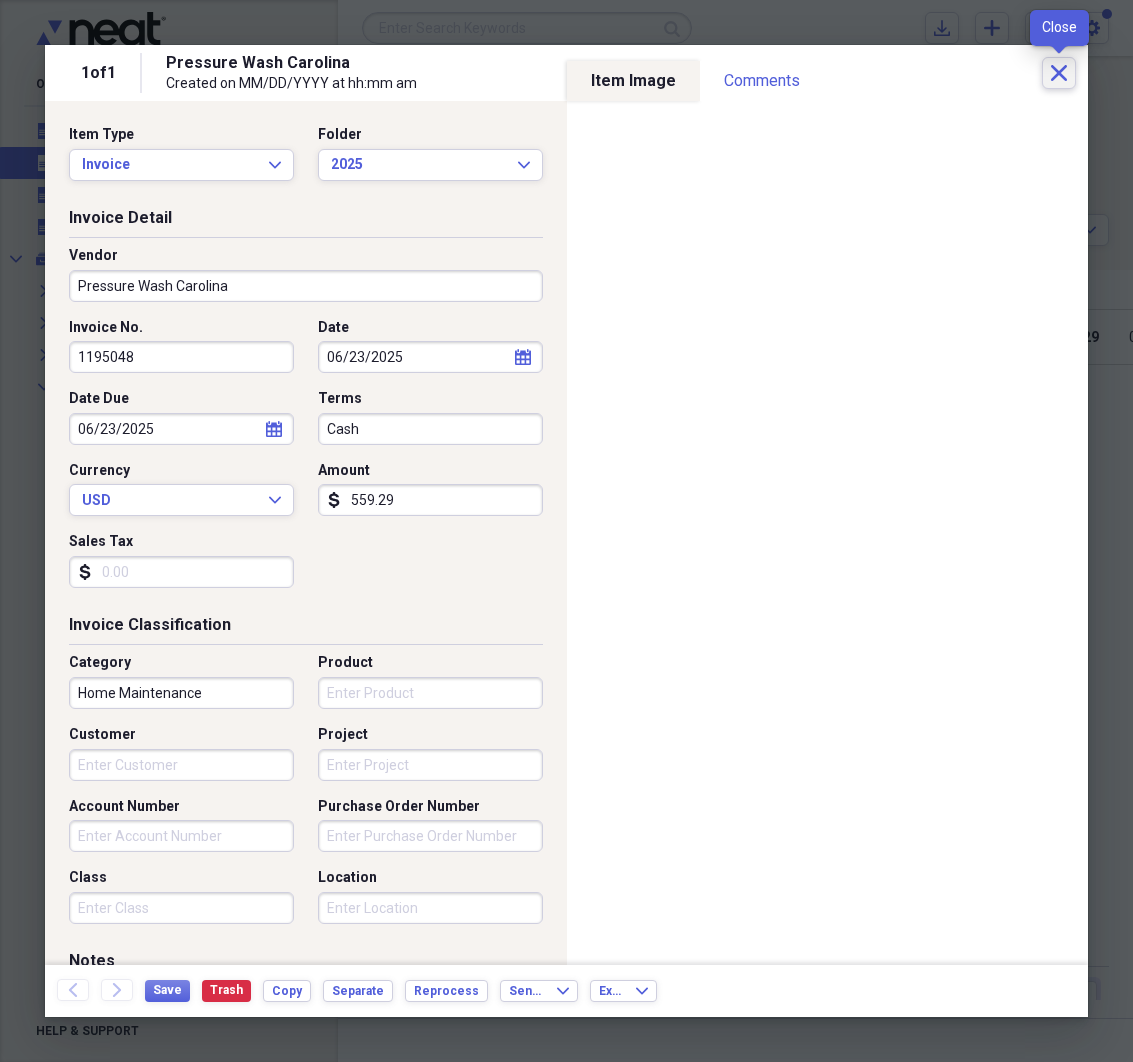 click on "Close" 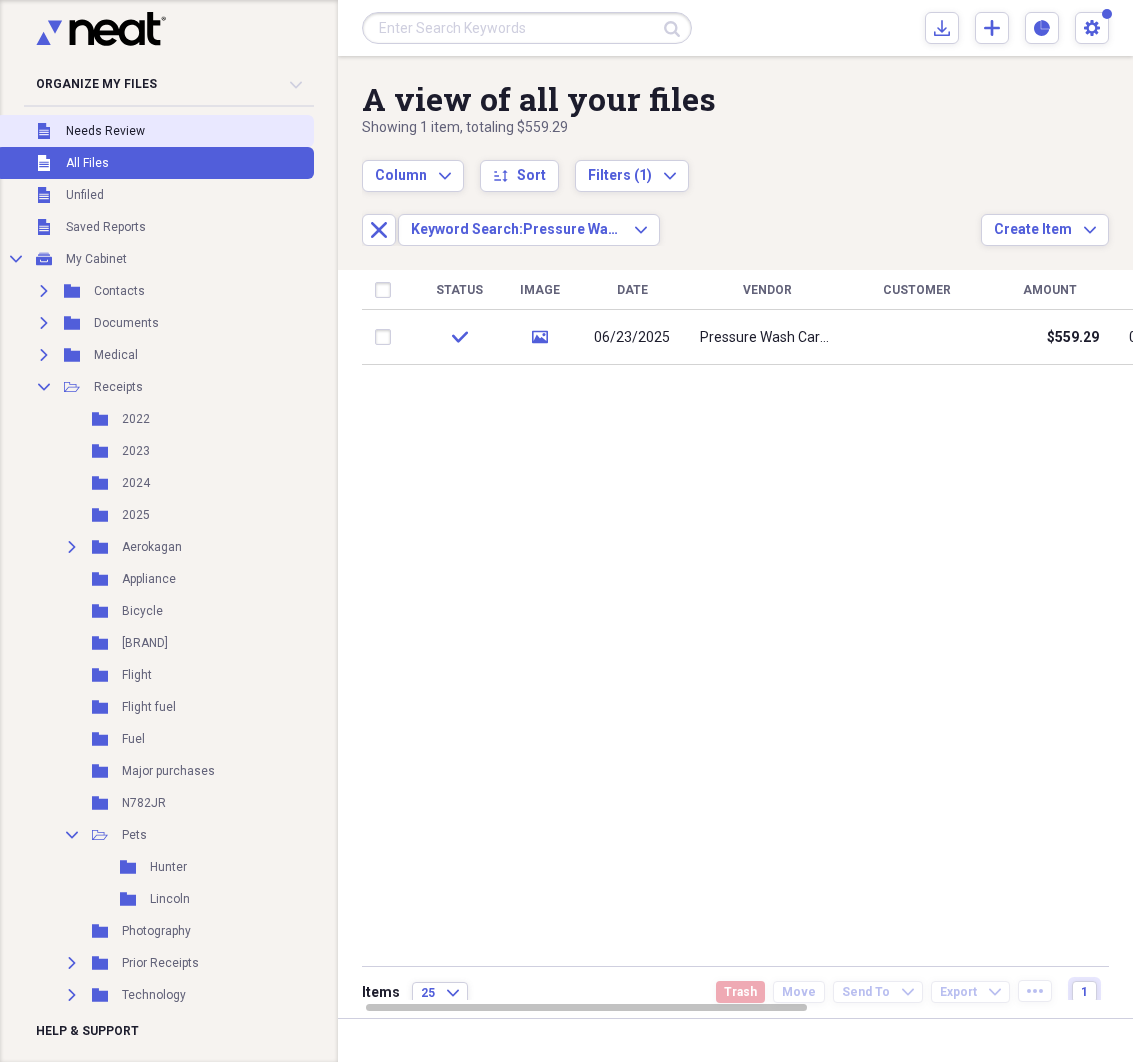 click on "Needs Review" at bounding box center [105, 131] 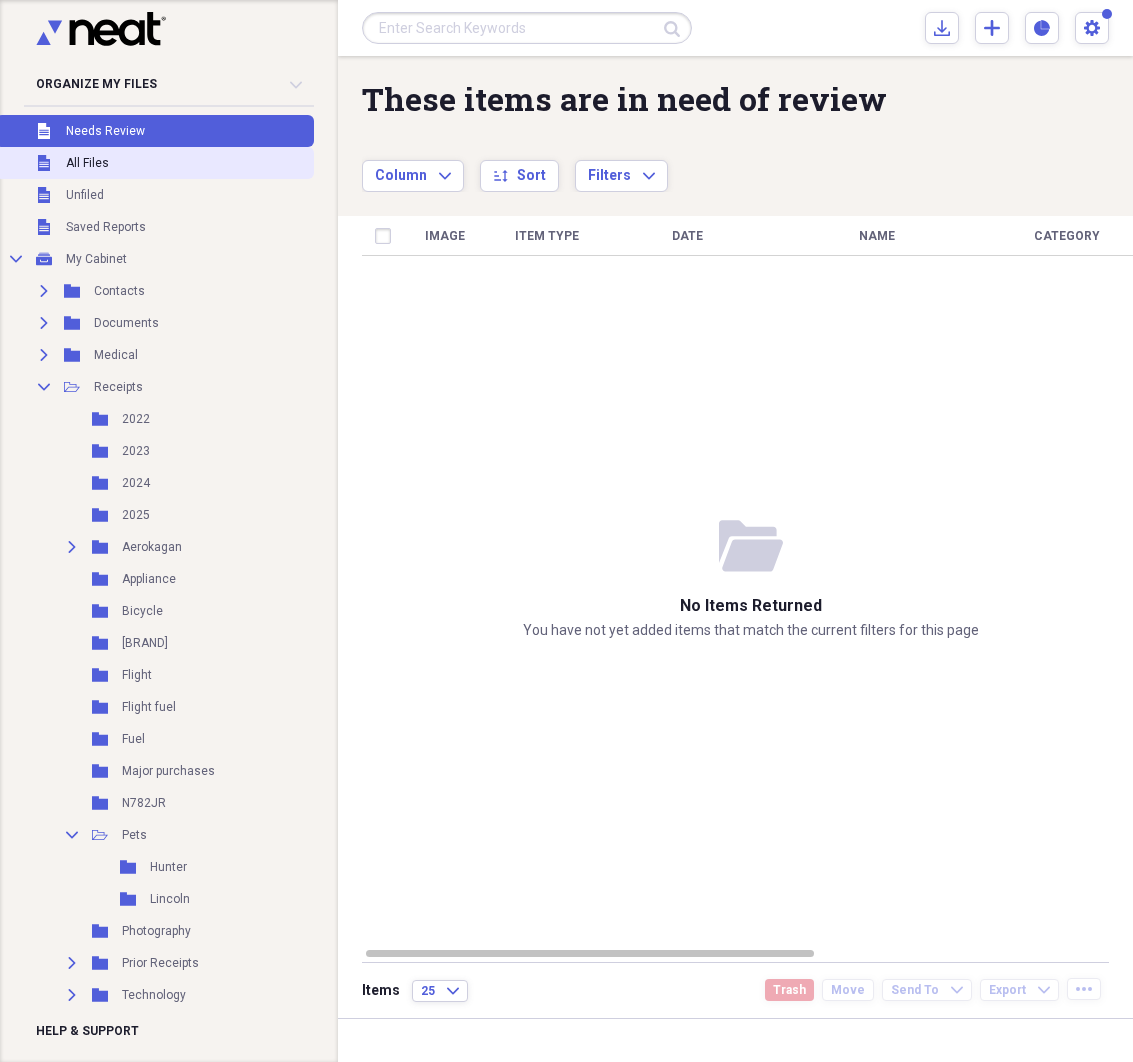click on "All Files" at bounding box center [87, 163] 